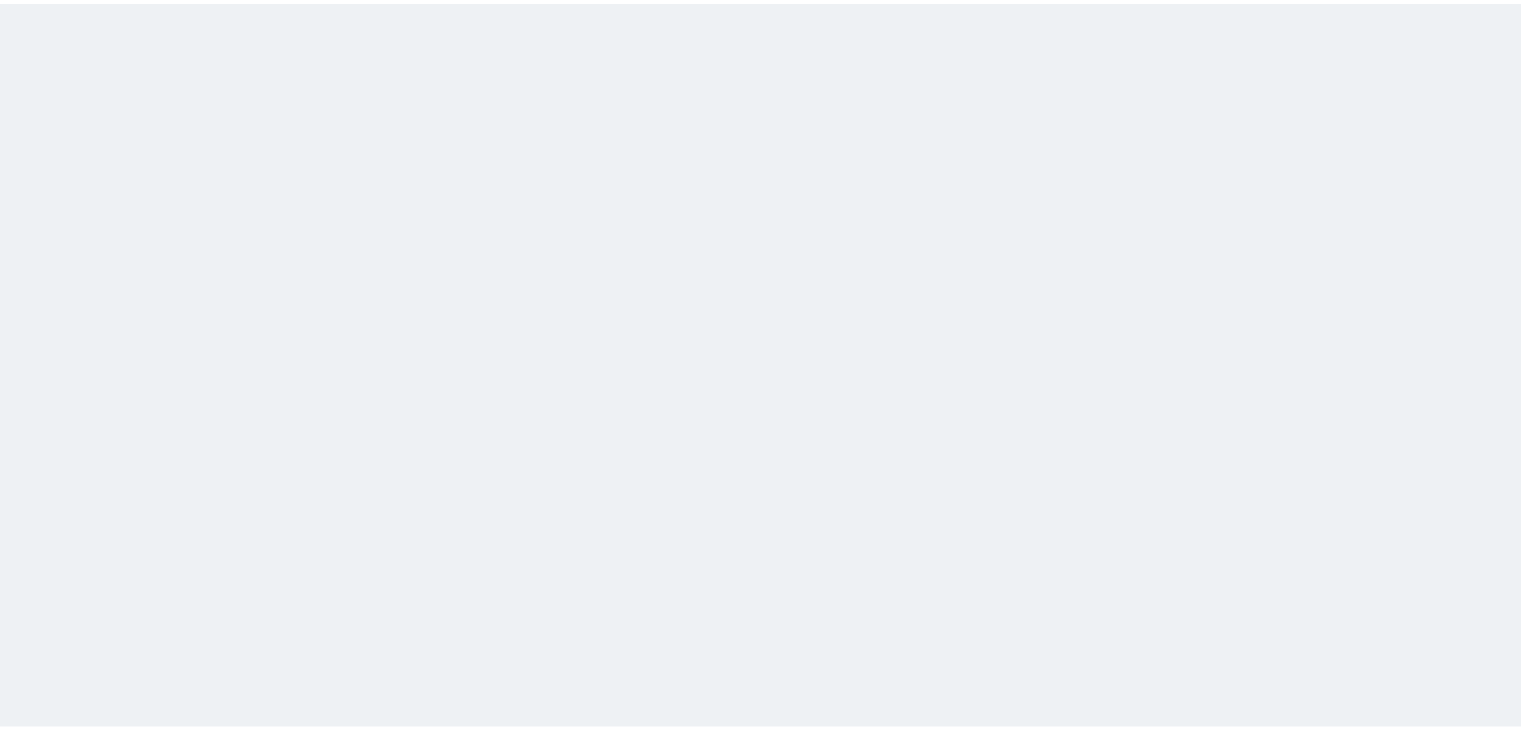 scroll, scrollTop: 0, scrollLeft: 0, axis: both 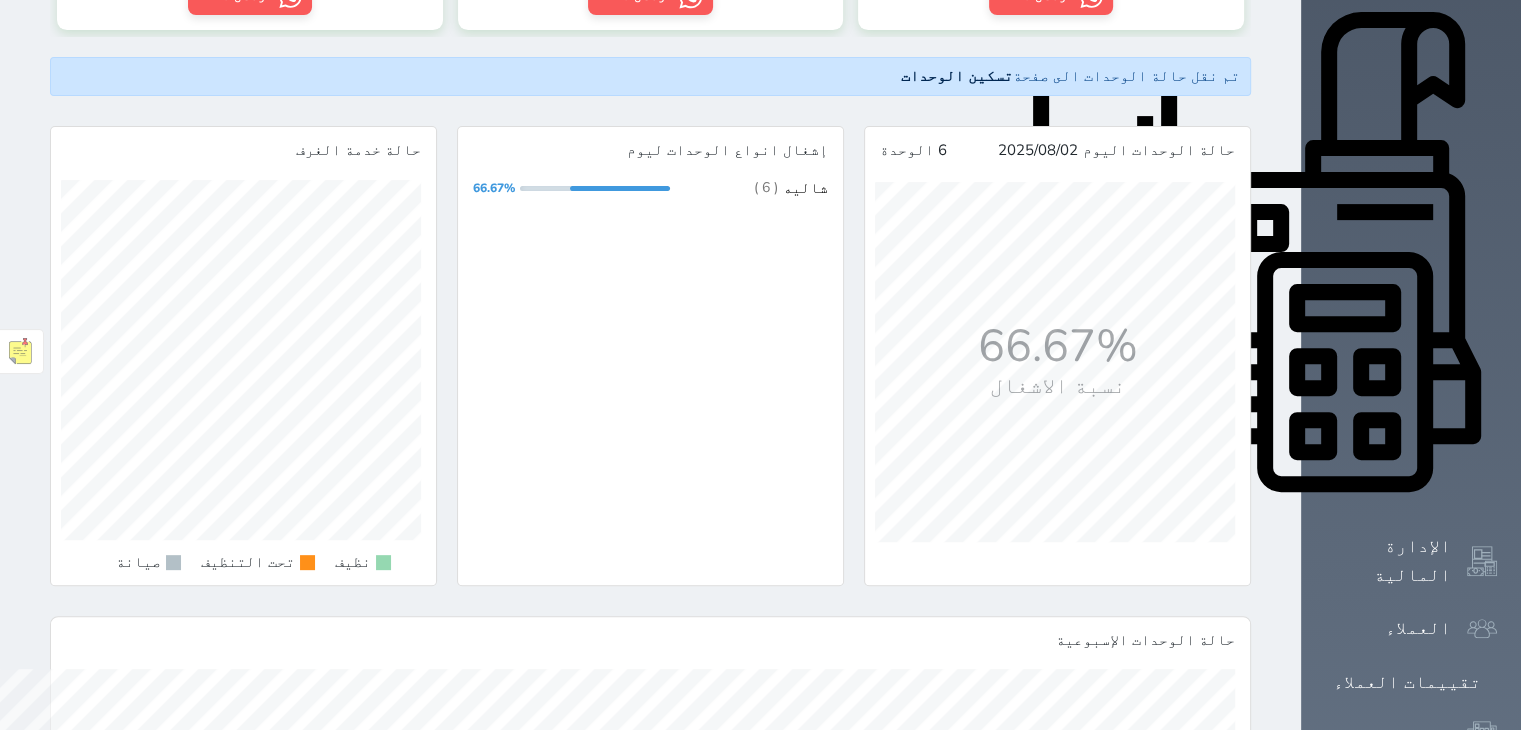 click on "التقارير" at bounding box center [1407, 842] 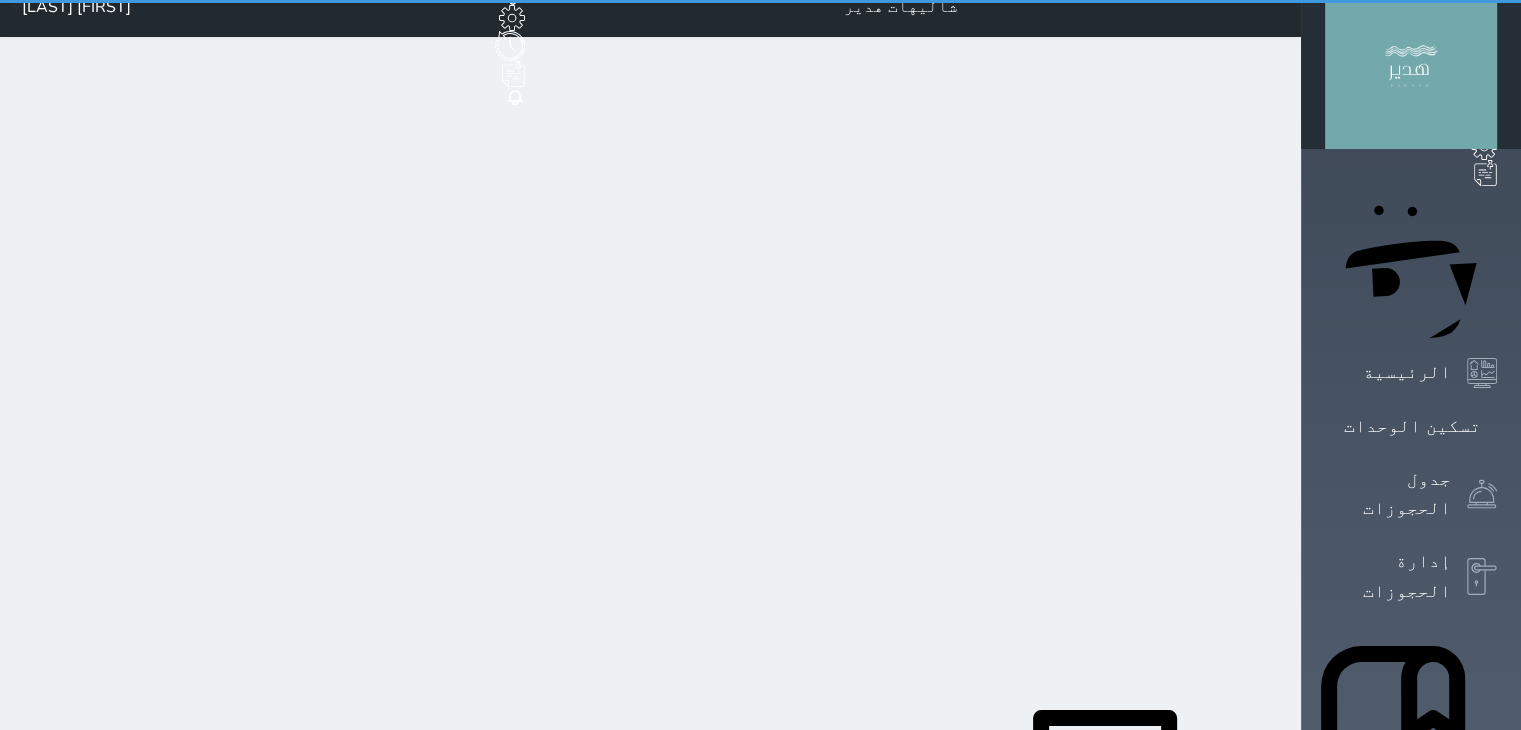 scroll, scrollTop: 0, scrollLeft: 0, axis: both 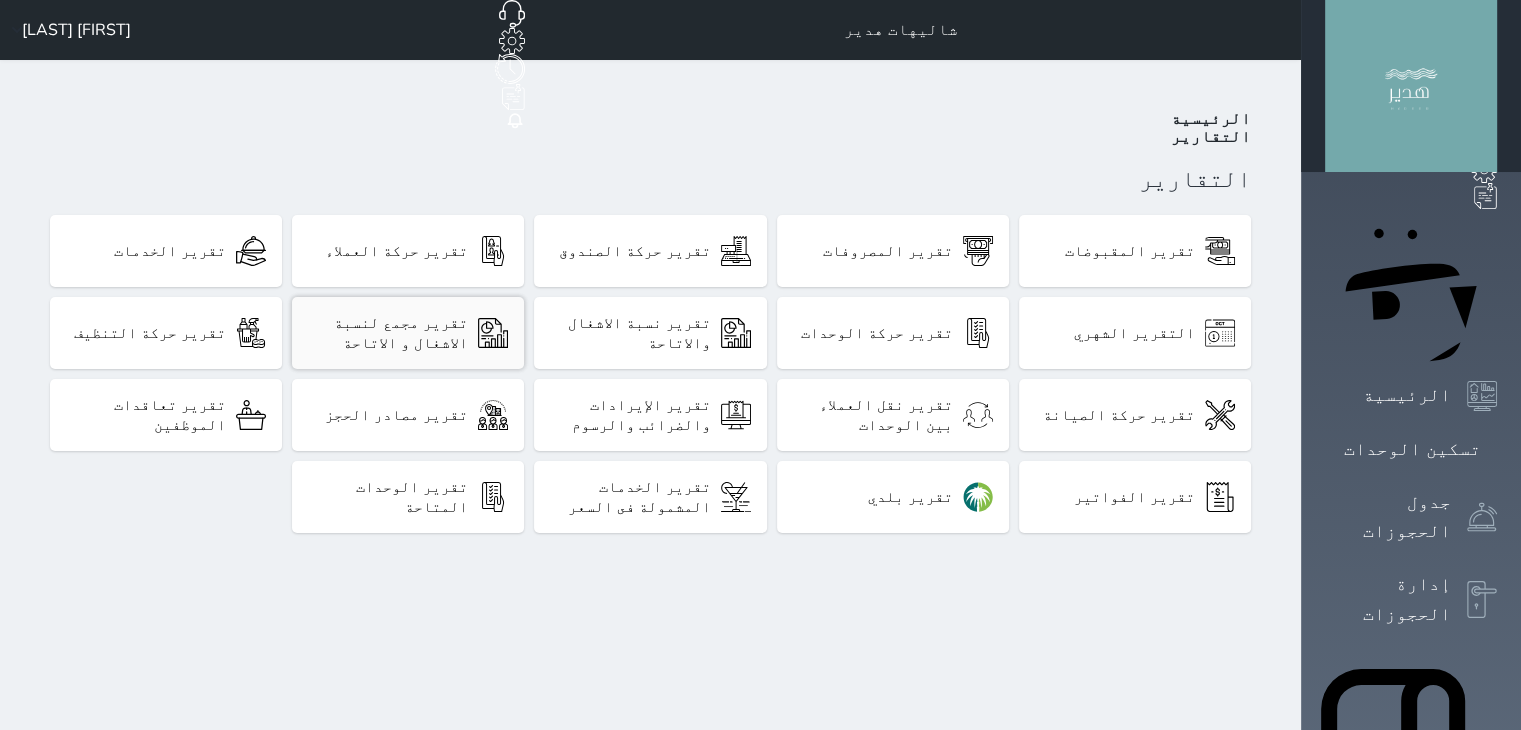 click on "تقرير مجمع لنسبة الاشغال و الاتاحة" at bounding box center (408, 333) 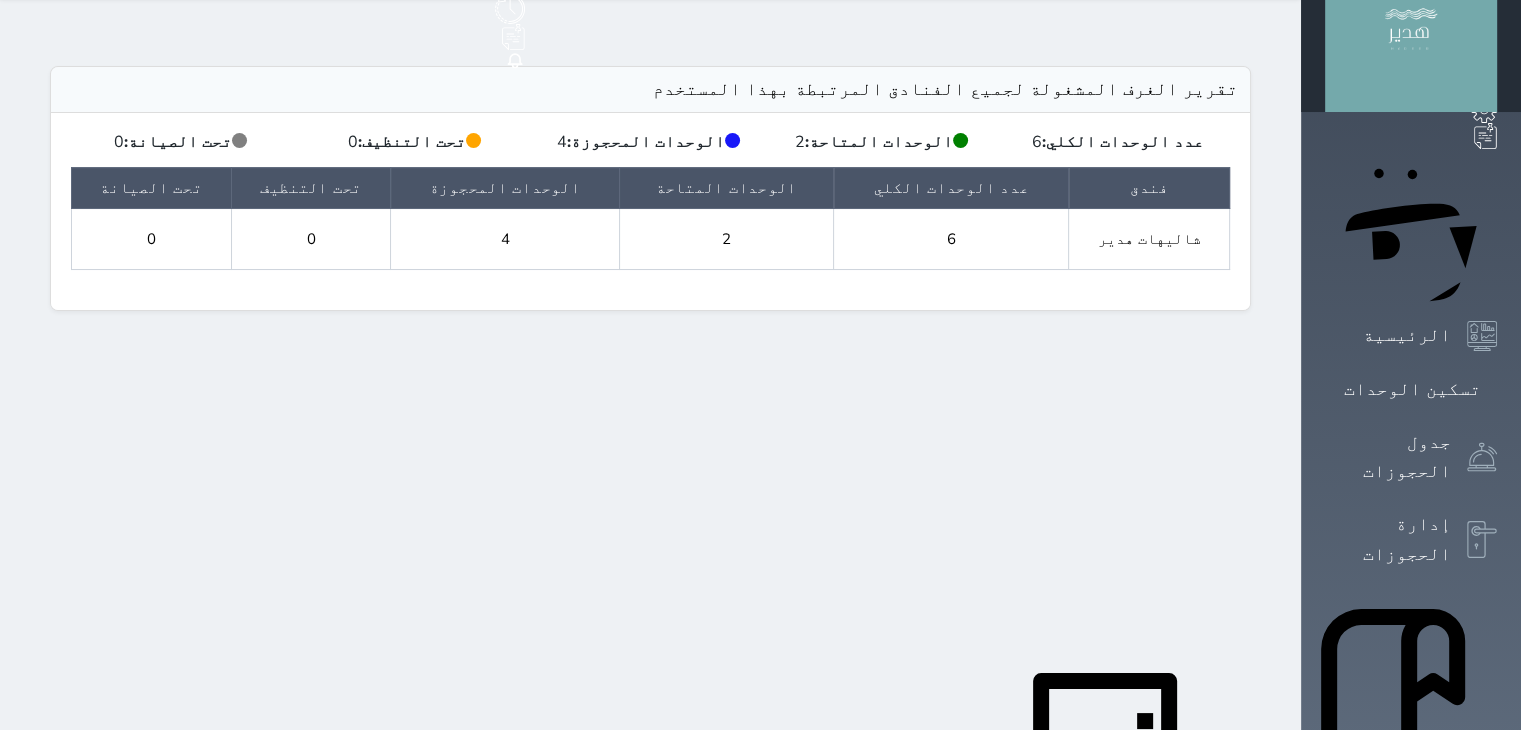 scroll, scrollTop: 0, scrollLeft: 0, axis: both 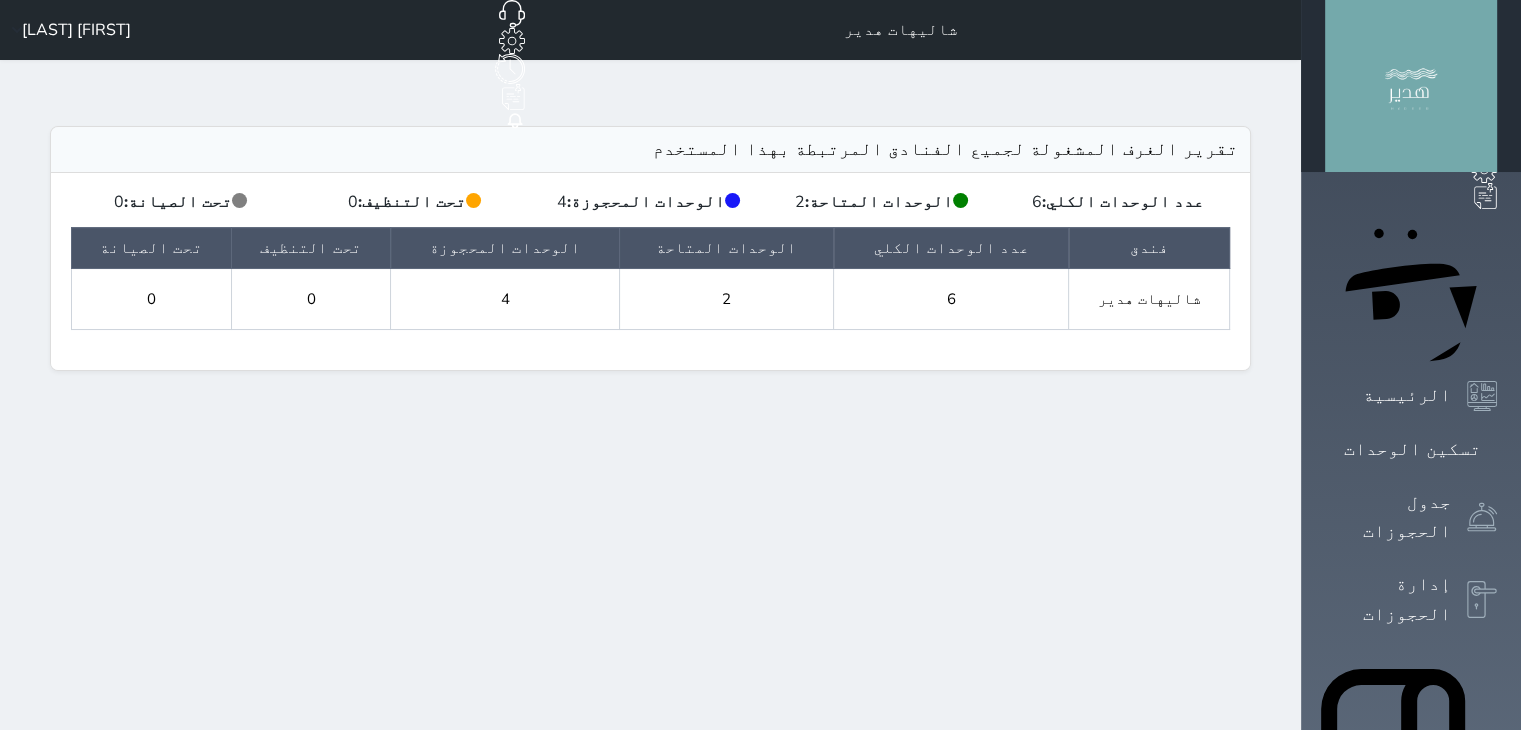 click on "شاليهات هدير" at bounding box center [1149, 299] 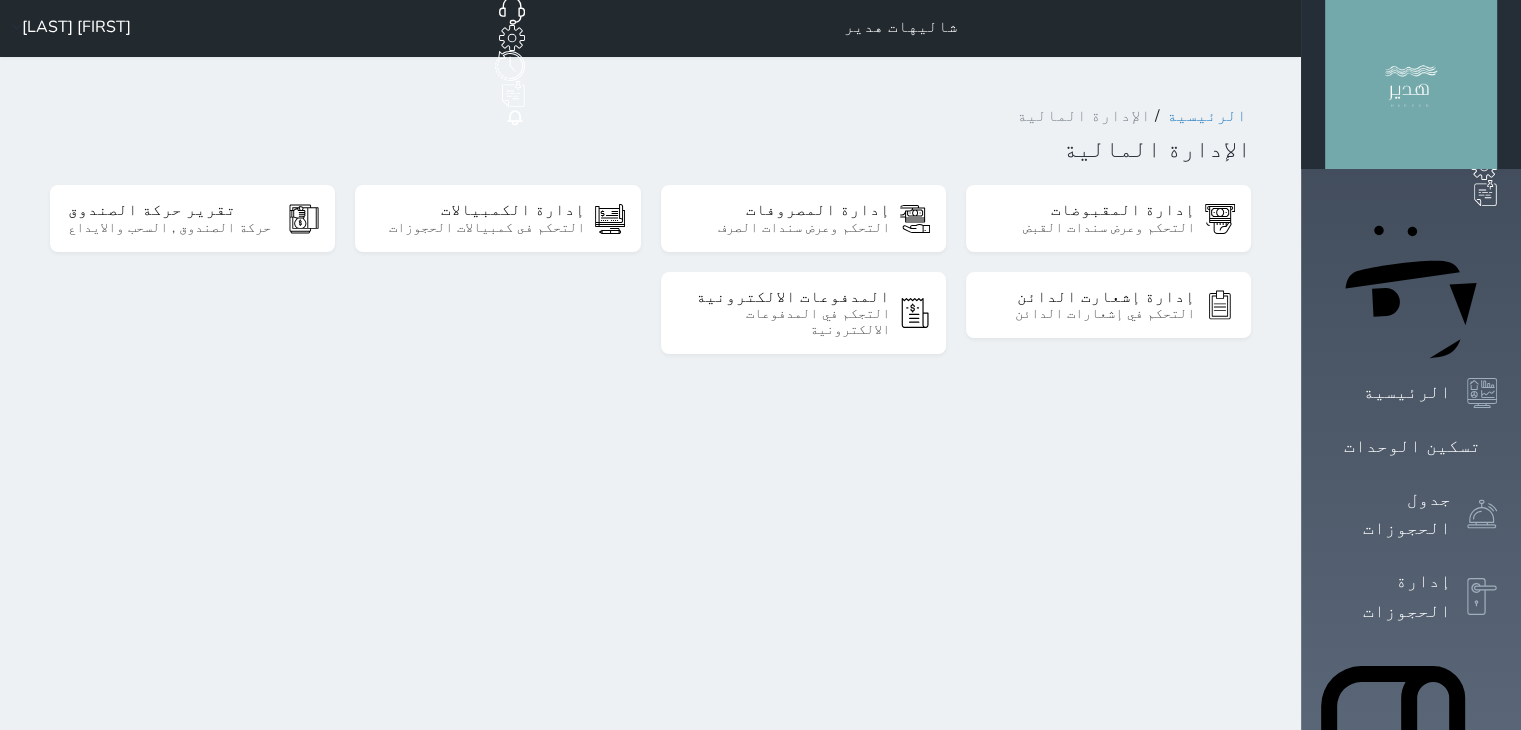 scroll, scrollTop: 456, scrollLeft: 0, axis: vertical 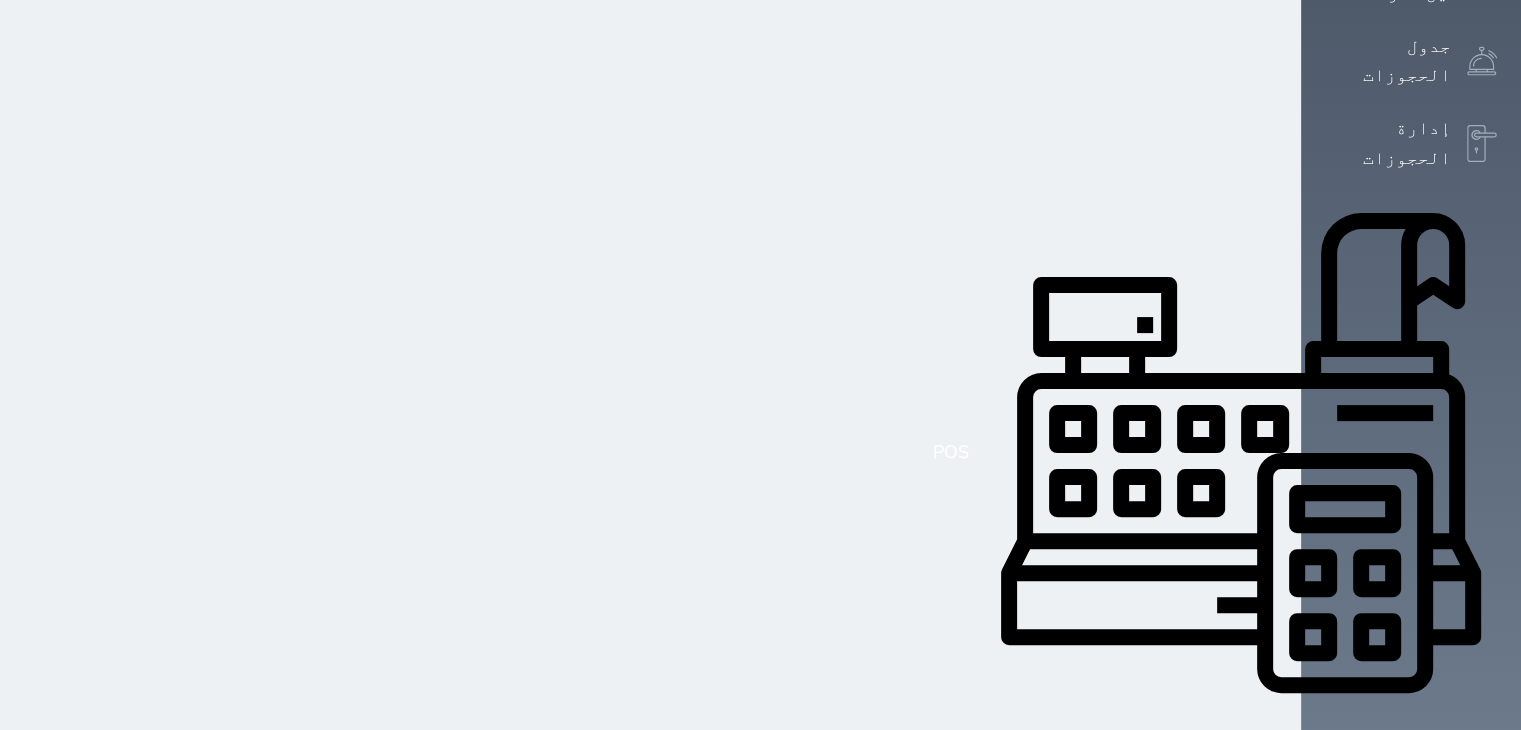 click on "التقارير" at bounding box center [1407, 1043] 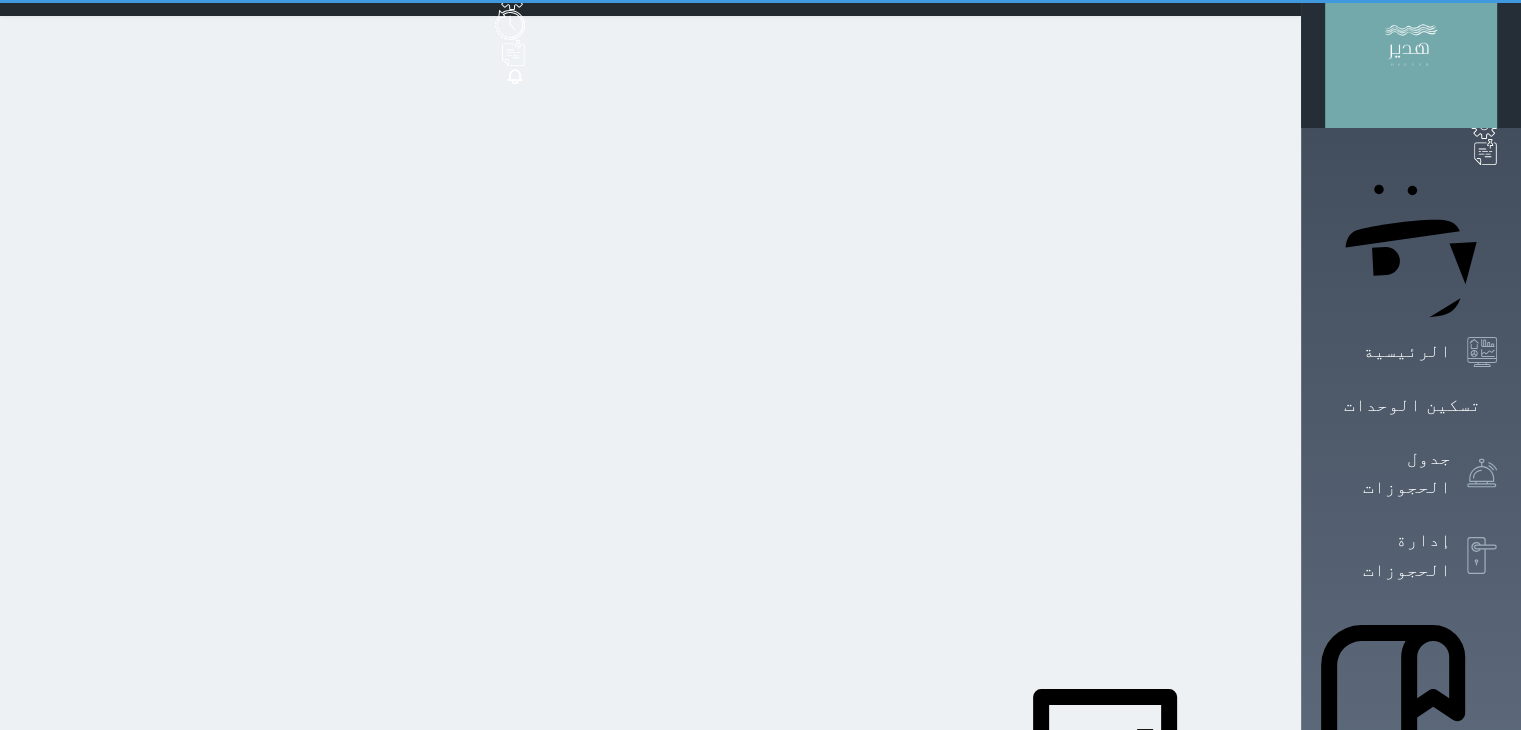 scroll, scrollTop: 0, scrollLeft: 0, axis: both 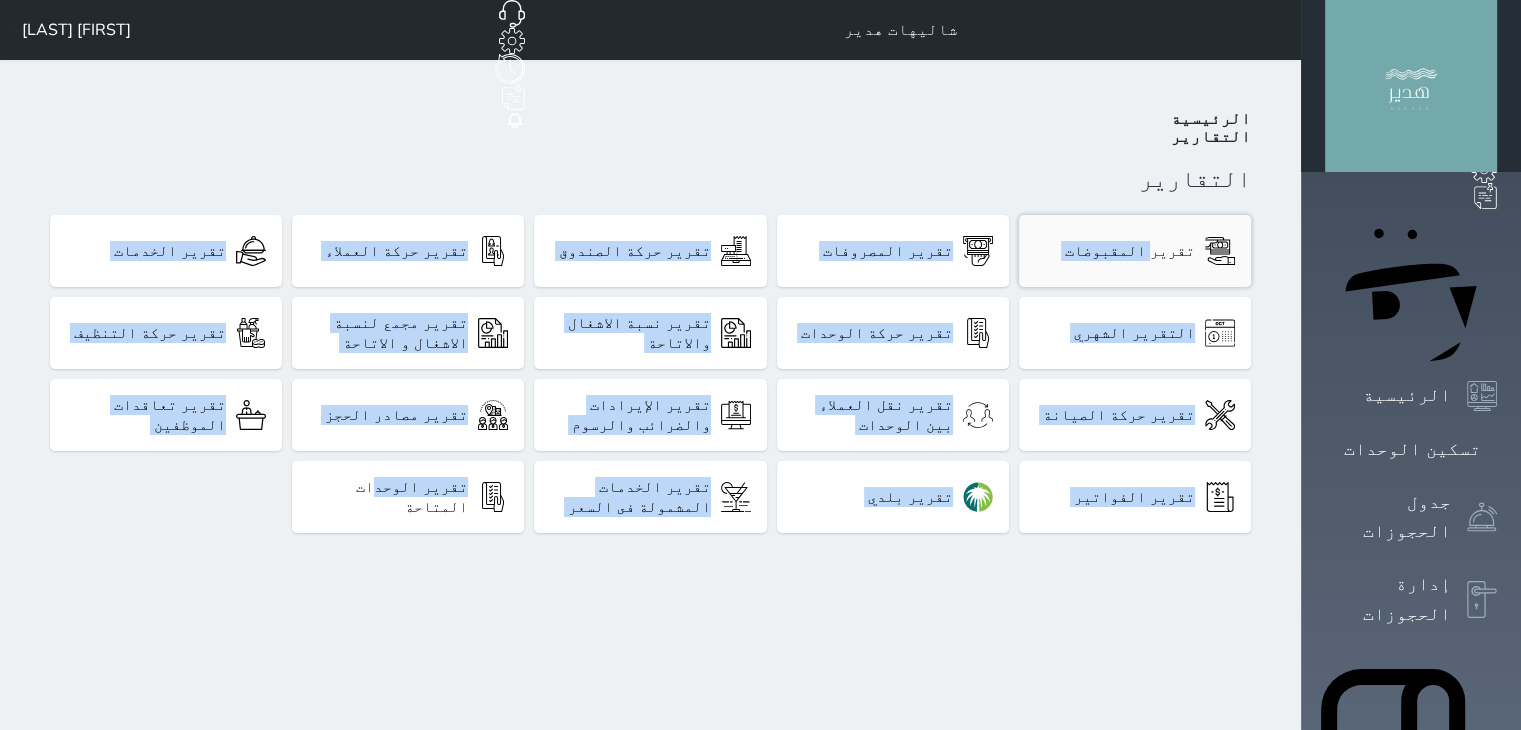 drag, startPoint x: 1234, startPoint y: 510, endPoint x: 1266, endPoint y: 208, distance: 303.69064 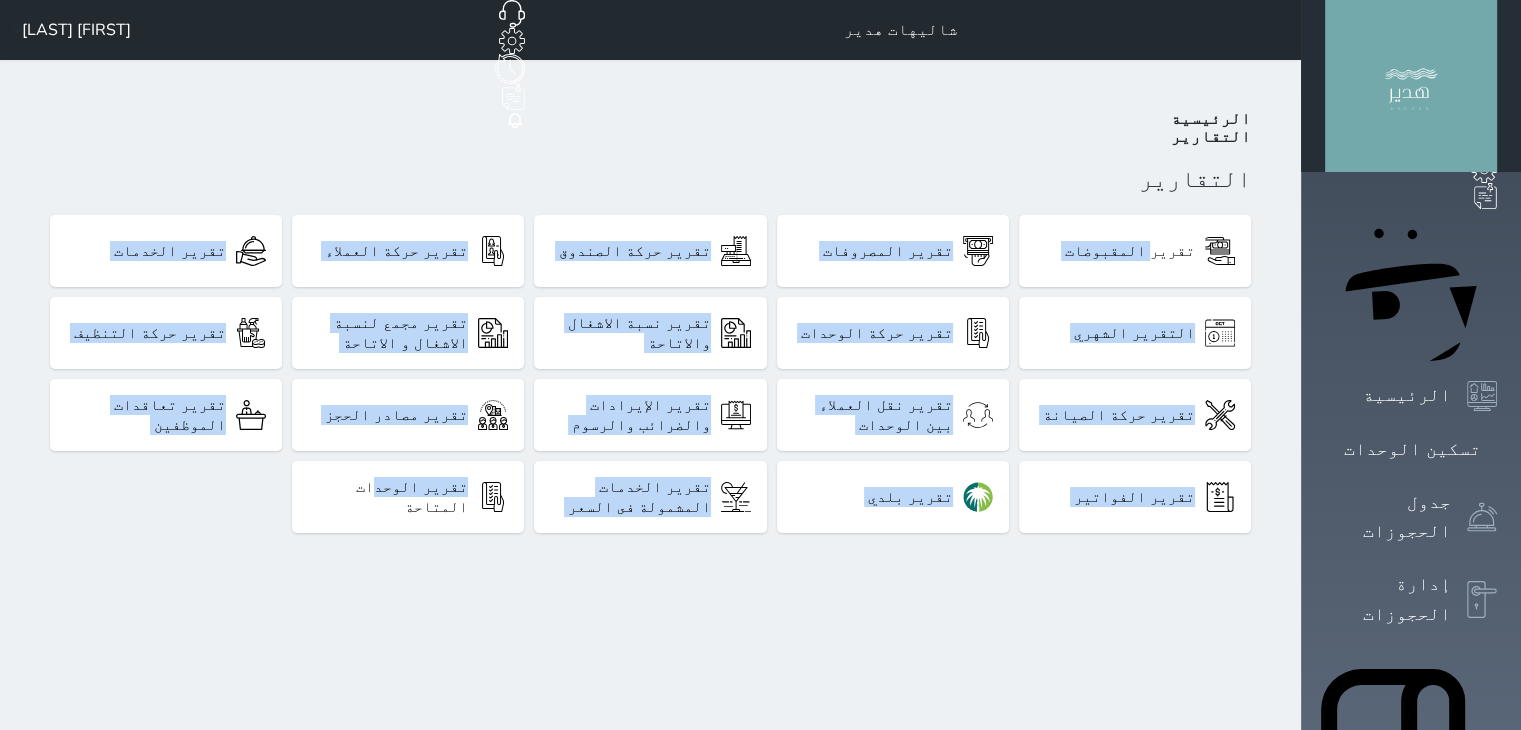 click on "تقرير المقبوضات     تقرير المصروفات     تقرير حركة الصندوق     تقرير حركة العملاء     تقرير الخدمات     التقرير الشهري     تقرير حركة الوحدات     تقرير نسبة الاشغال والاتاحة     تقرير مجمع لنسبة الاشغال و الاتاحة     تقرير حركة التنظيف     تقرير حركة الصيانة     تقرير نقل العملاء بين الوحدات     تقرير الإيرادات والضرائب والرسوم     تقرير مصادر الحجز     تقرير تعاقدات الموظفين     تقرير الفواتير       تقرير بلدي                     تقرير الخدمات المشمولة فى السعر     تقرير الوحدات المتاحة" at bounding box center (650, 379) 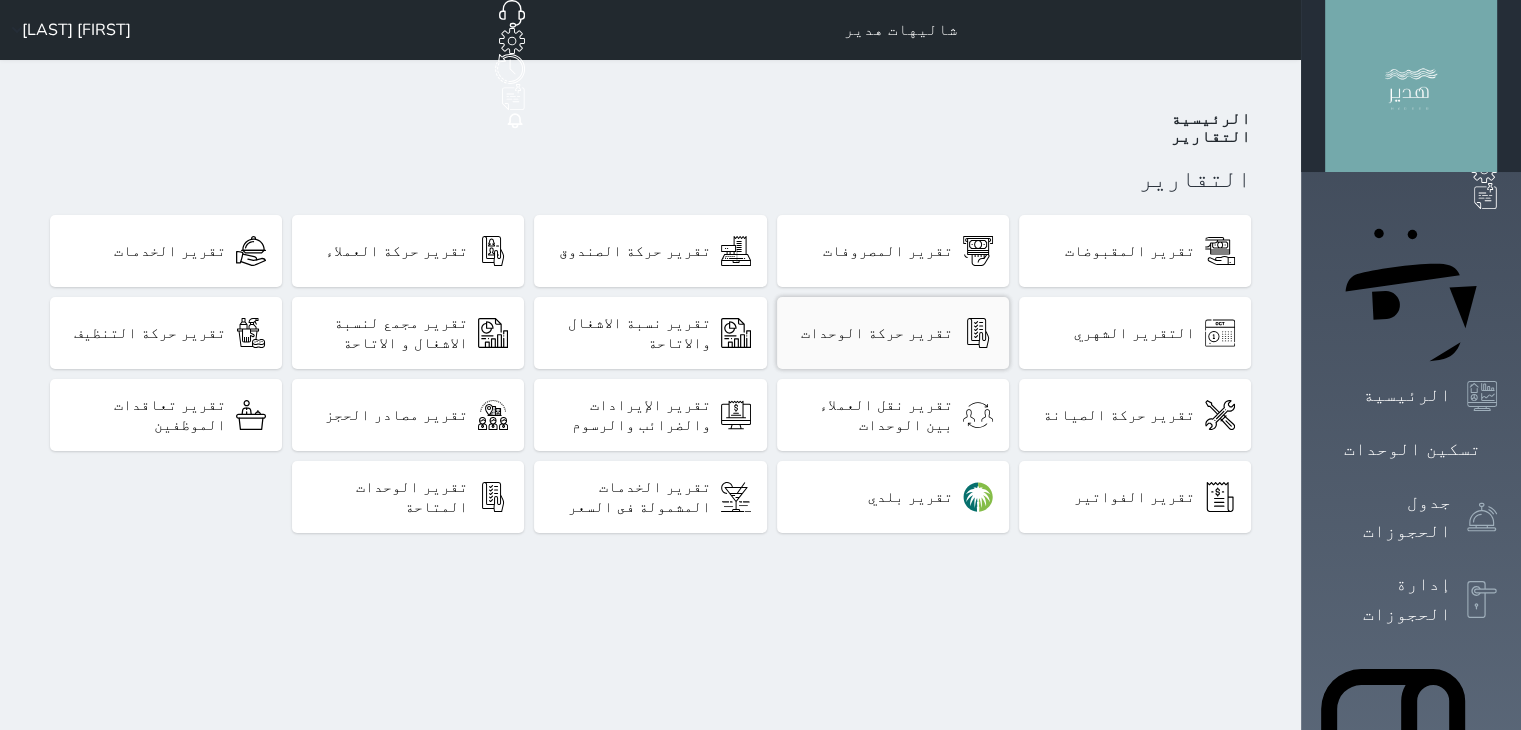 click on "تقرير حركة الوحدات" at bounding box center [893, 333] 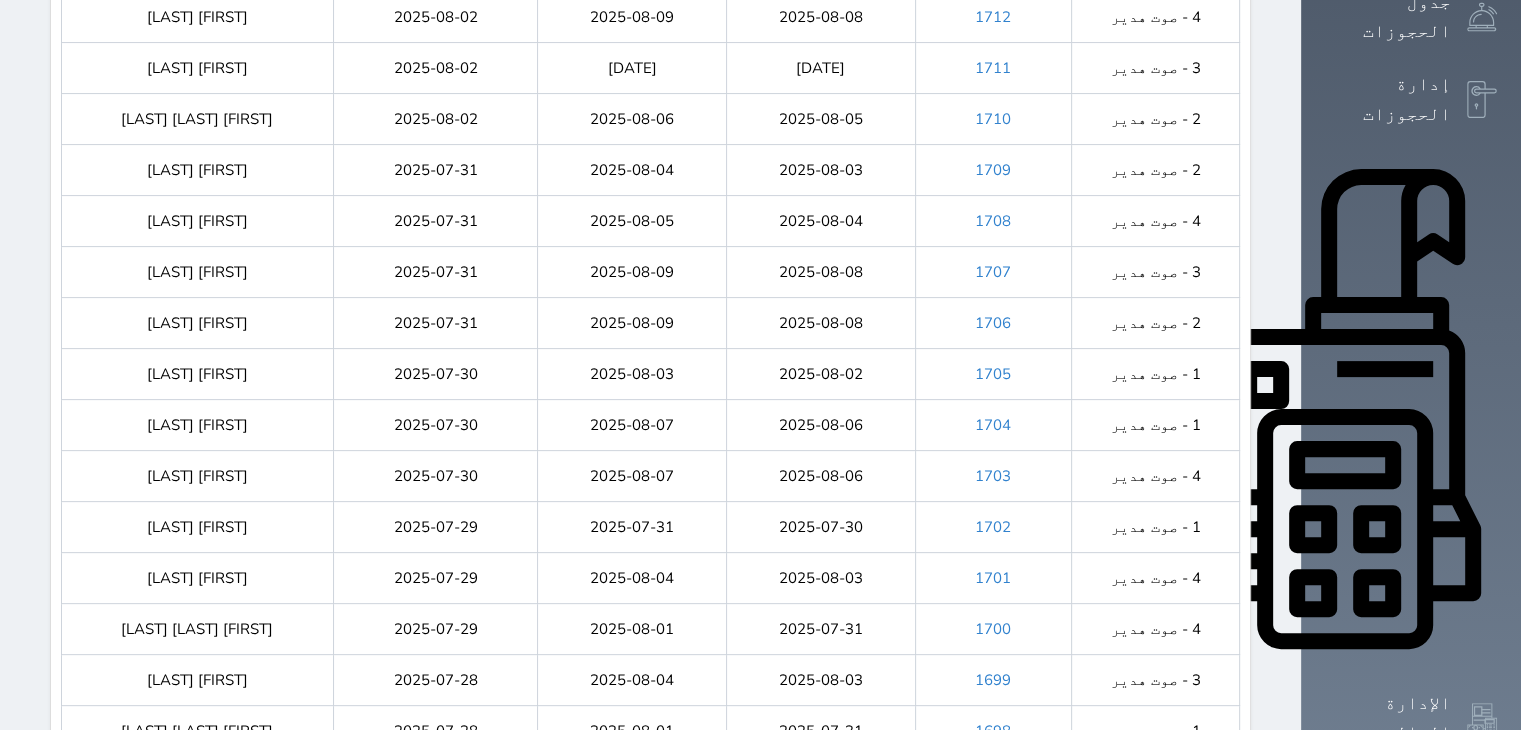 scroll, scrollTop: 771, scrollLeft: 0, axis: vertical 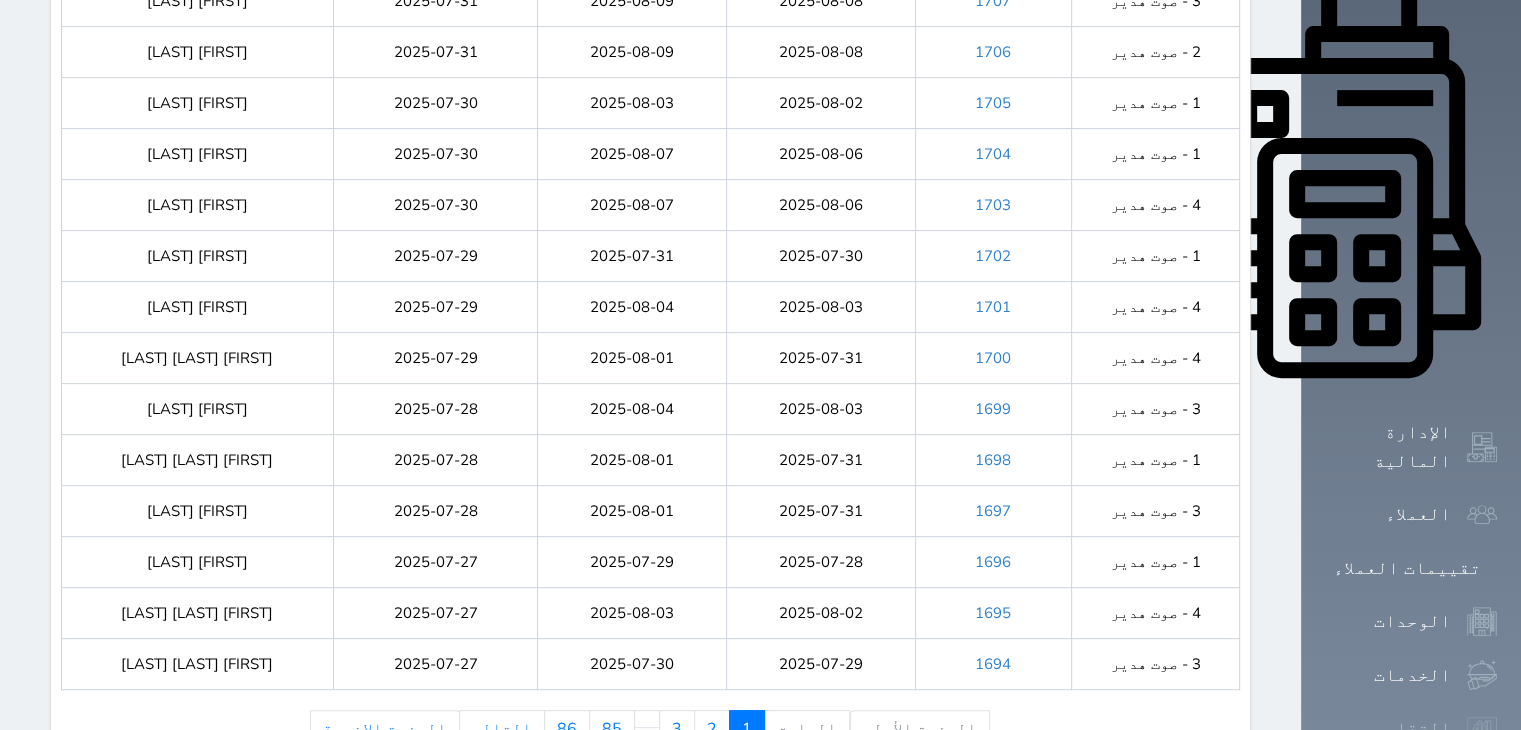 click 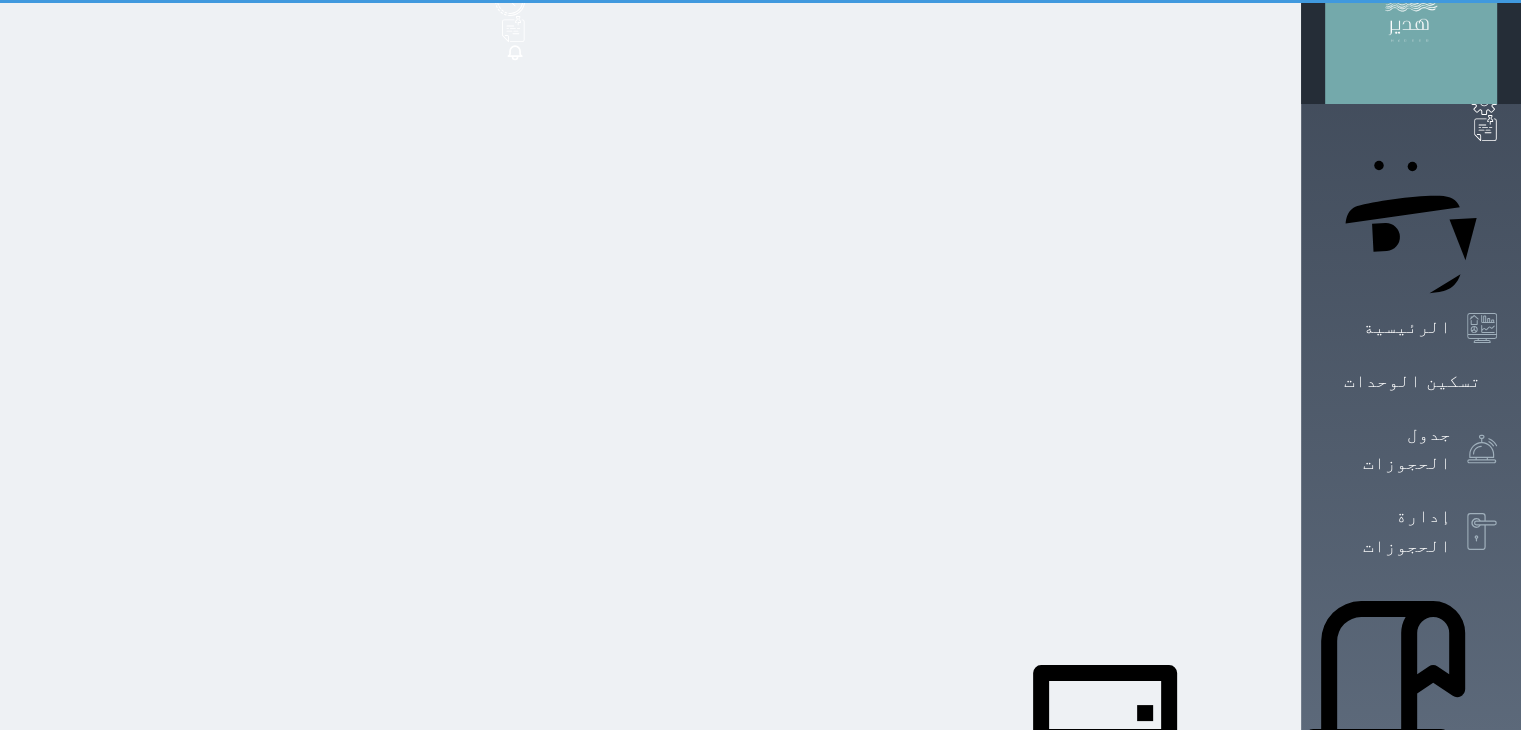 scroll, scrollTop: 0, scrollLeft: 0, axis: both 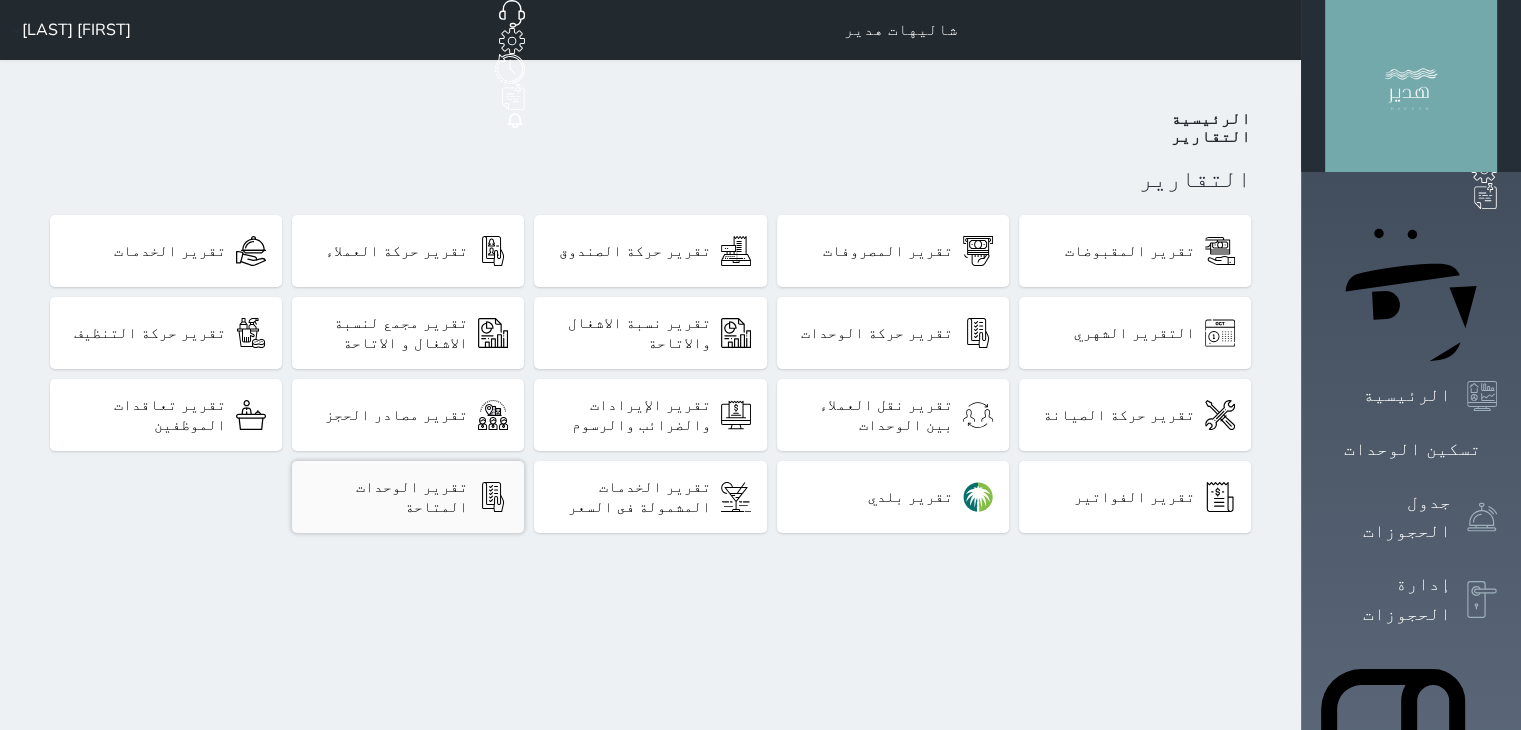 click on "تقرير الوحدات المتاحة" at bounding box center (388, 497) 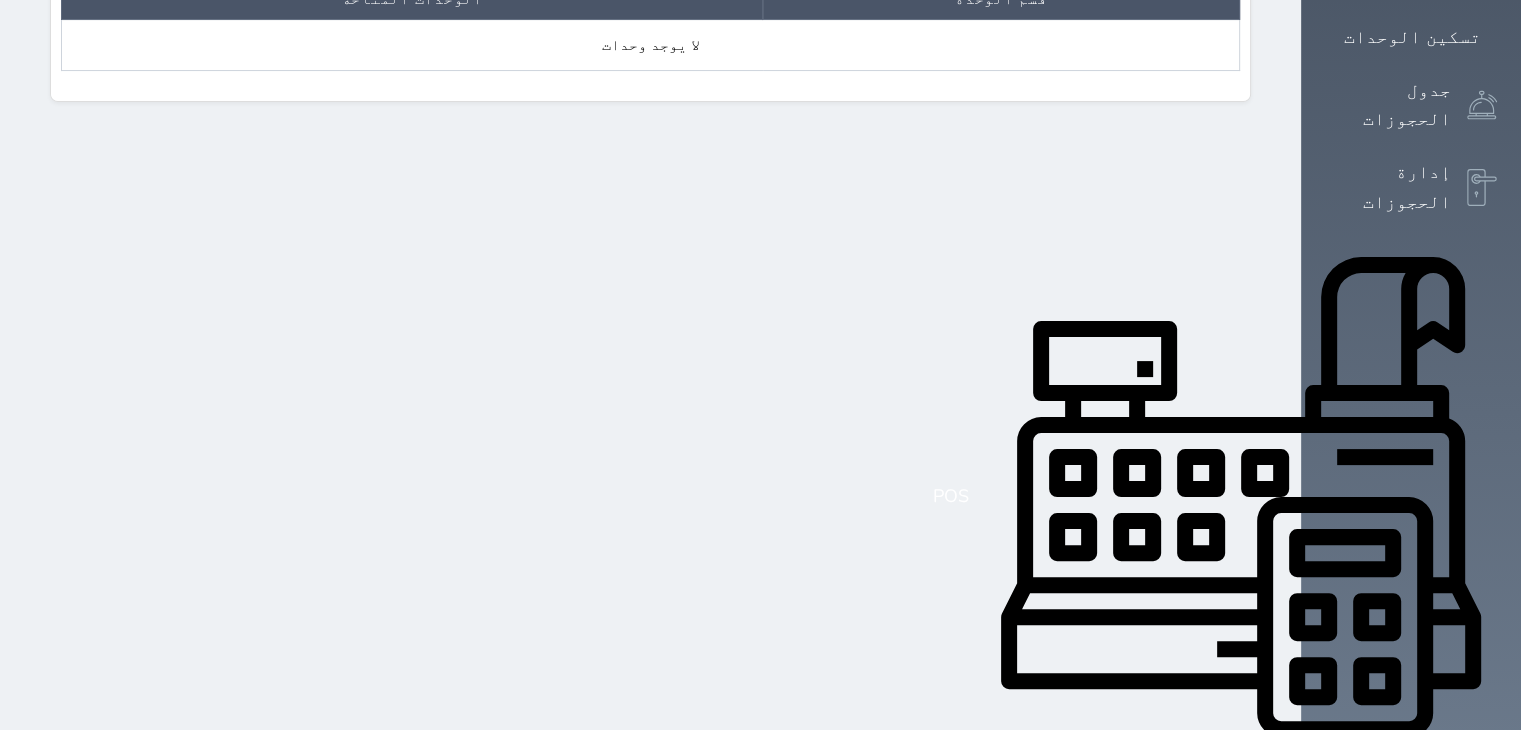 scroll, scrollTop: 456, scrollLeft: 0, axis: vertical 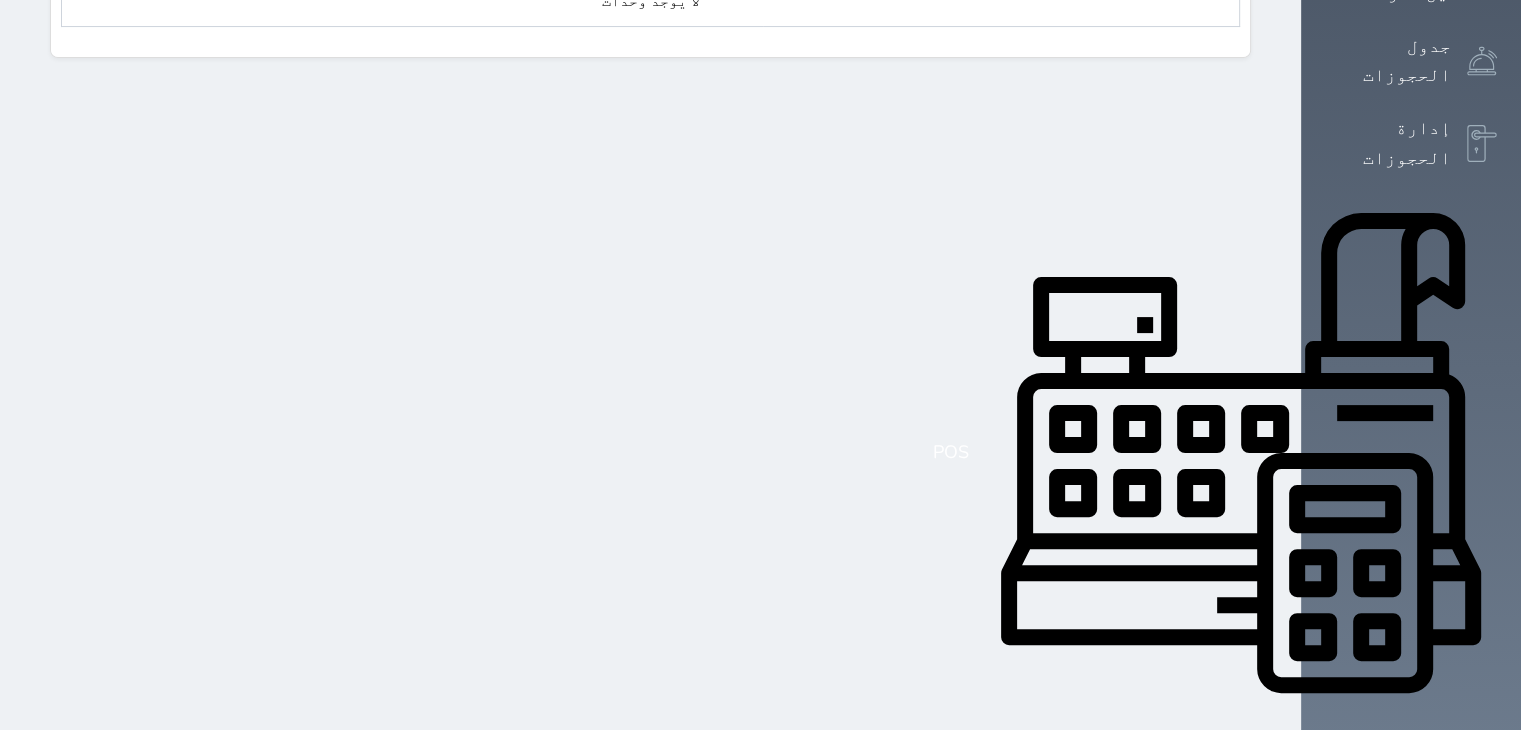 click 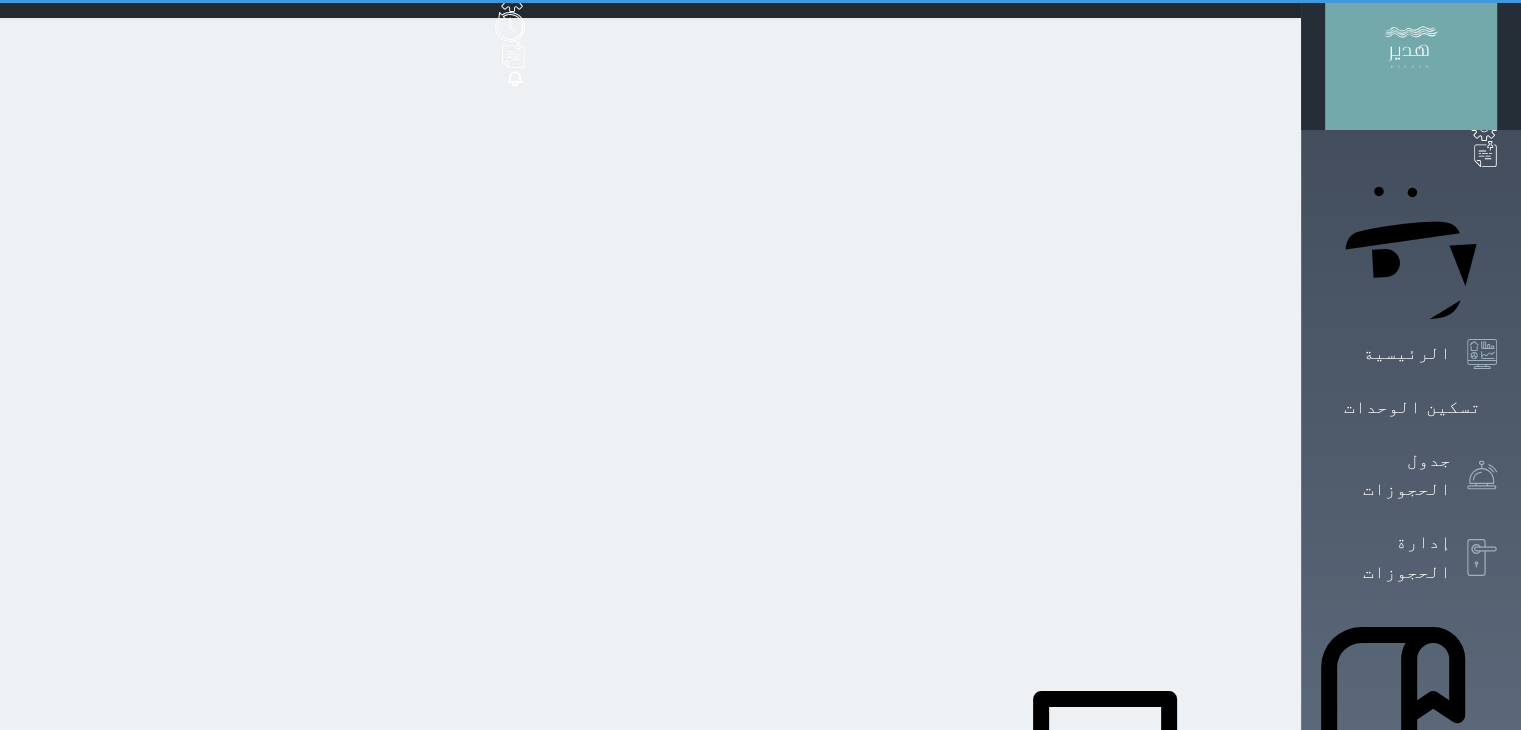 scroll, scrollTop: 0, scrollLeft: 0, axis: both 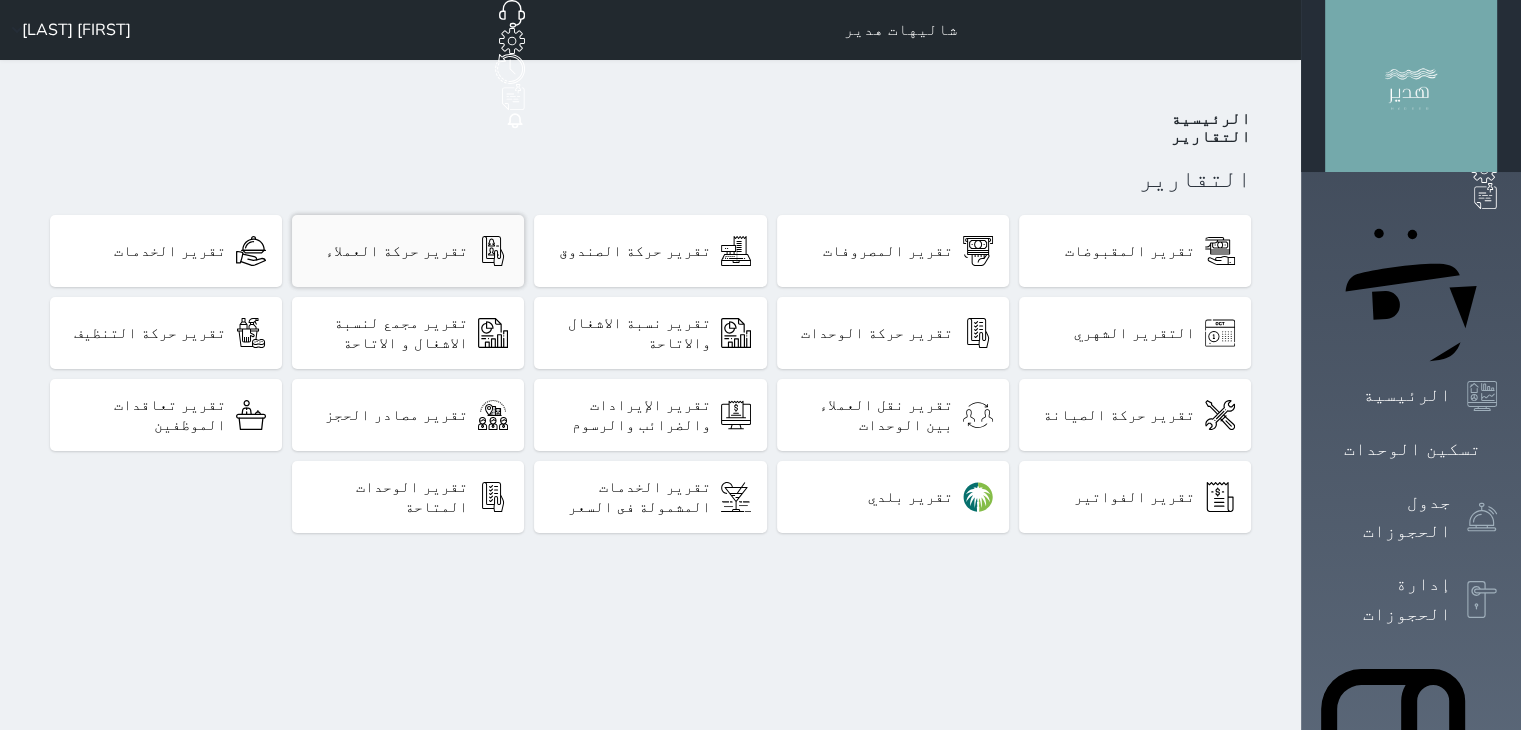 click on "تقرير حركة العملاء" at bounding box center [396, 251] 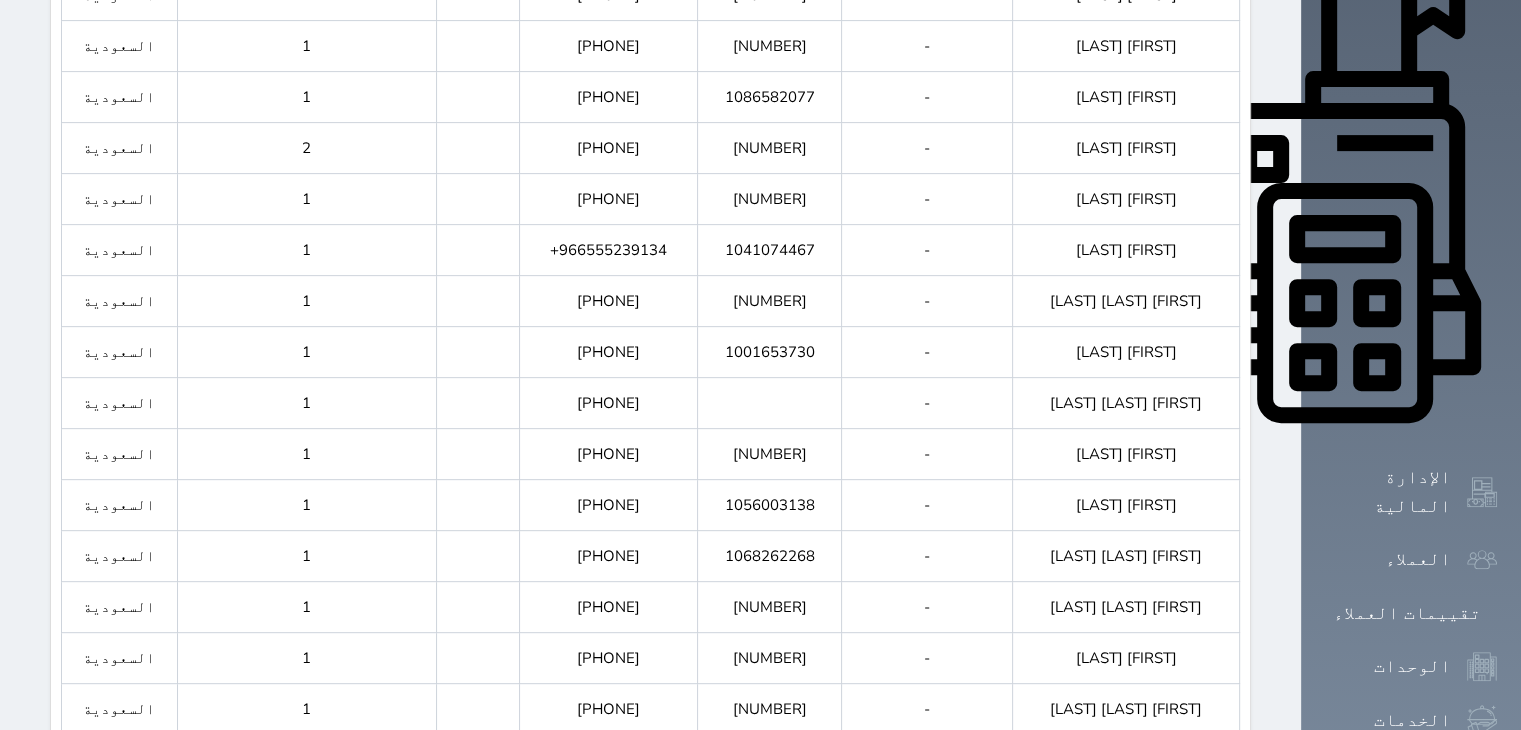 scroll, scrollTop: 771, scrollLeft: 0, axis: vertical 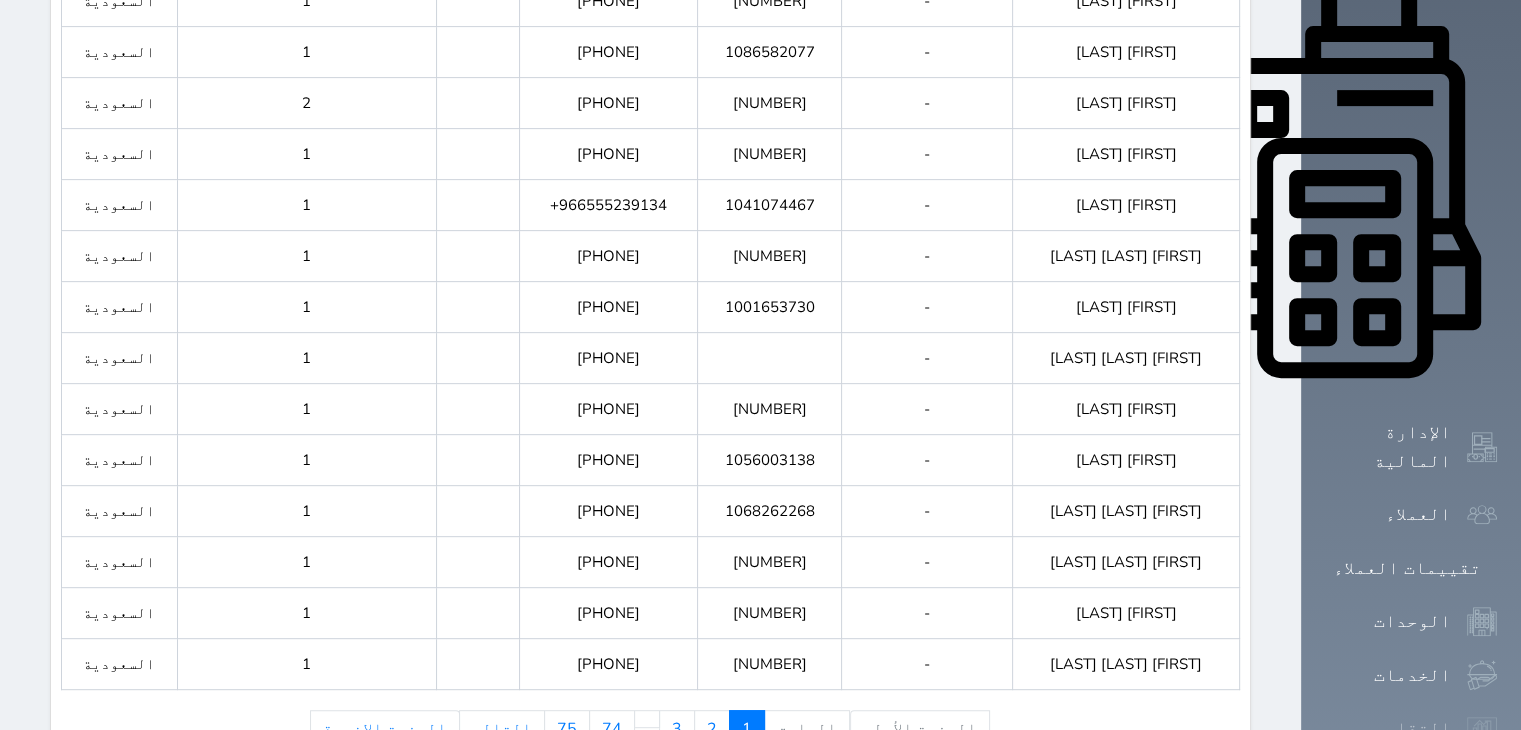click 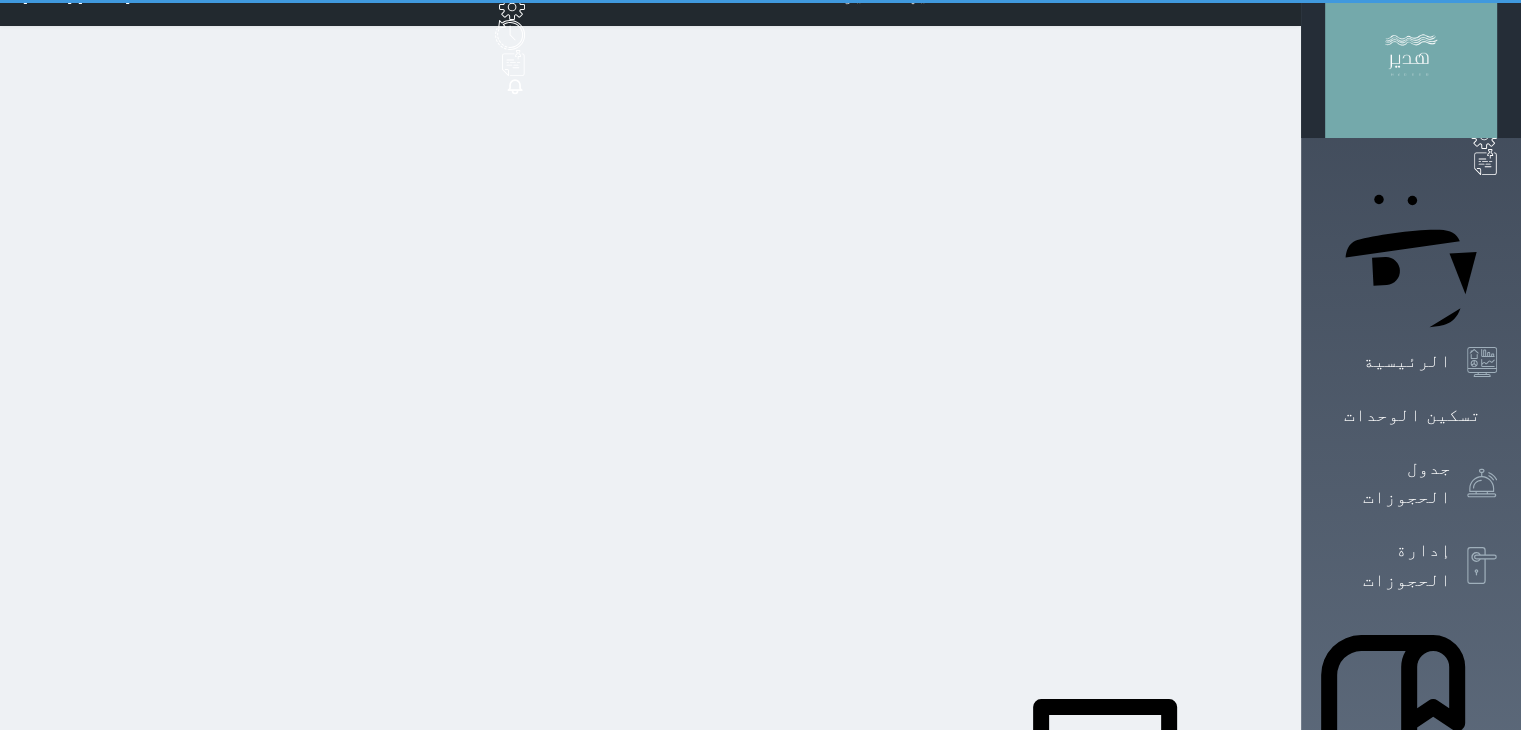 scroll, scrollTop: 0, scrollLeft: 0, axis: both 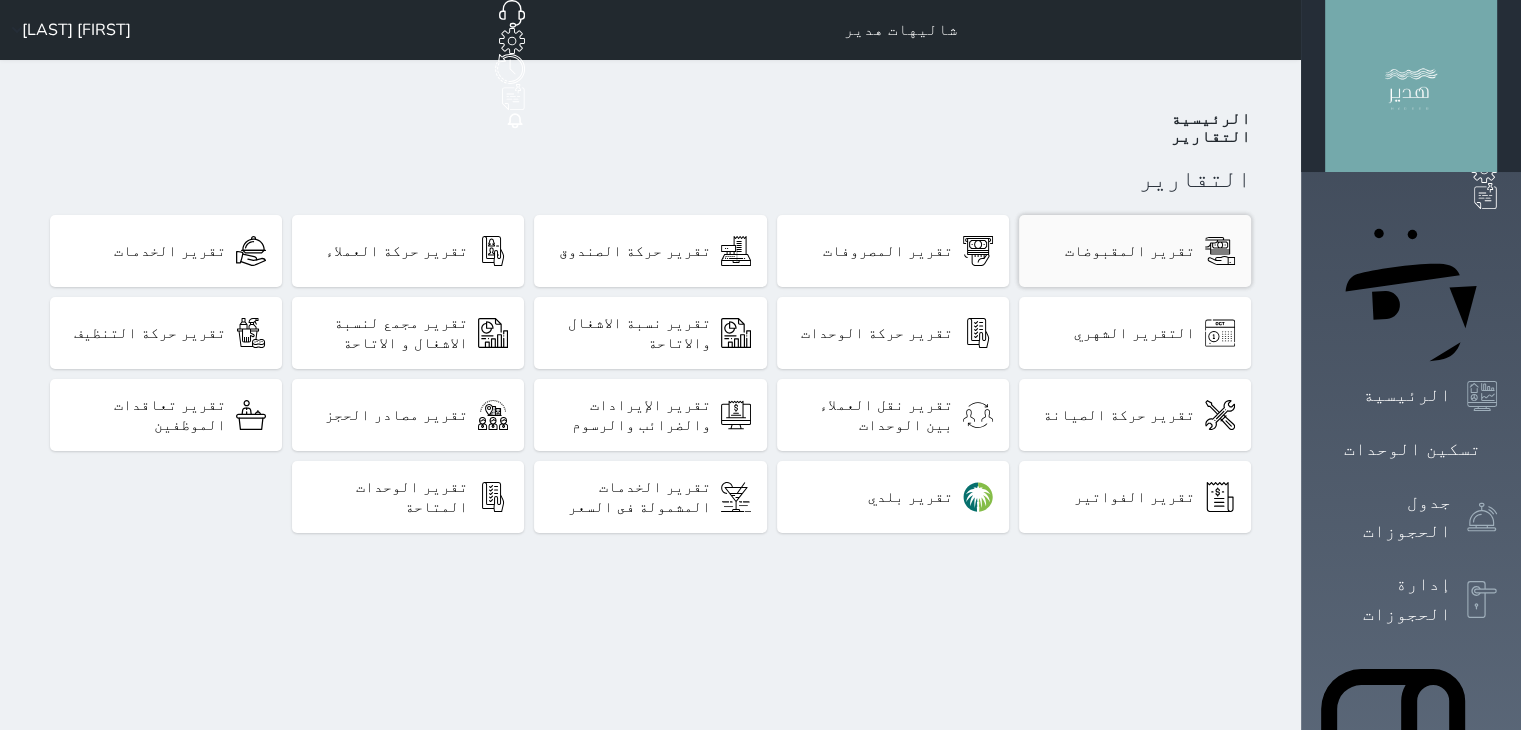 click on "تقرير المقبوضات" at bounding box center (1135, 251) 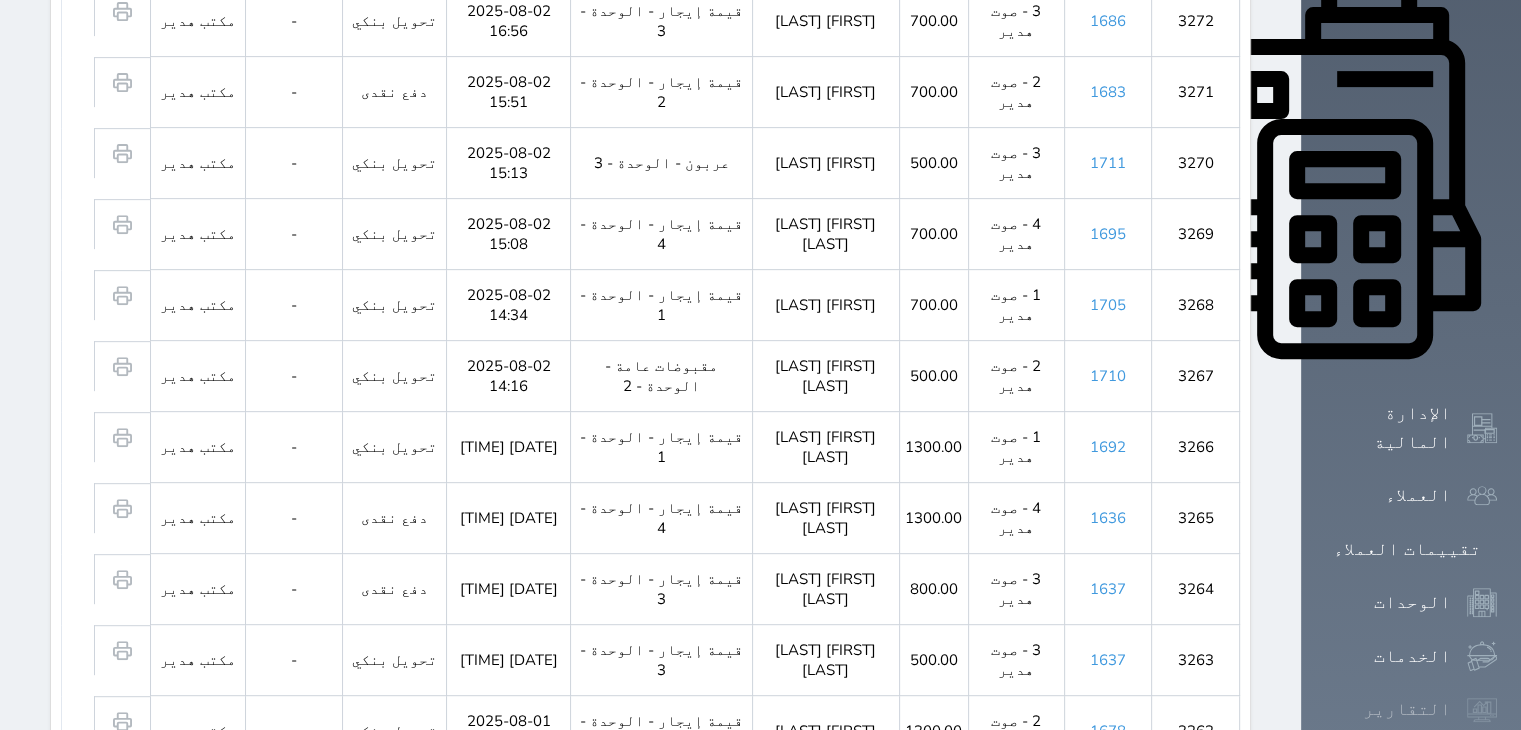 click on "التقارير" at bounding box center [1407, 709] 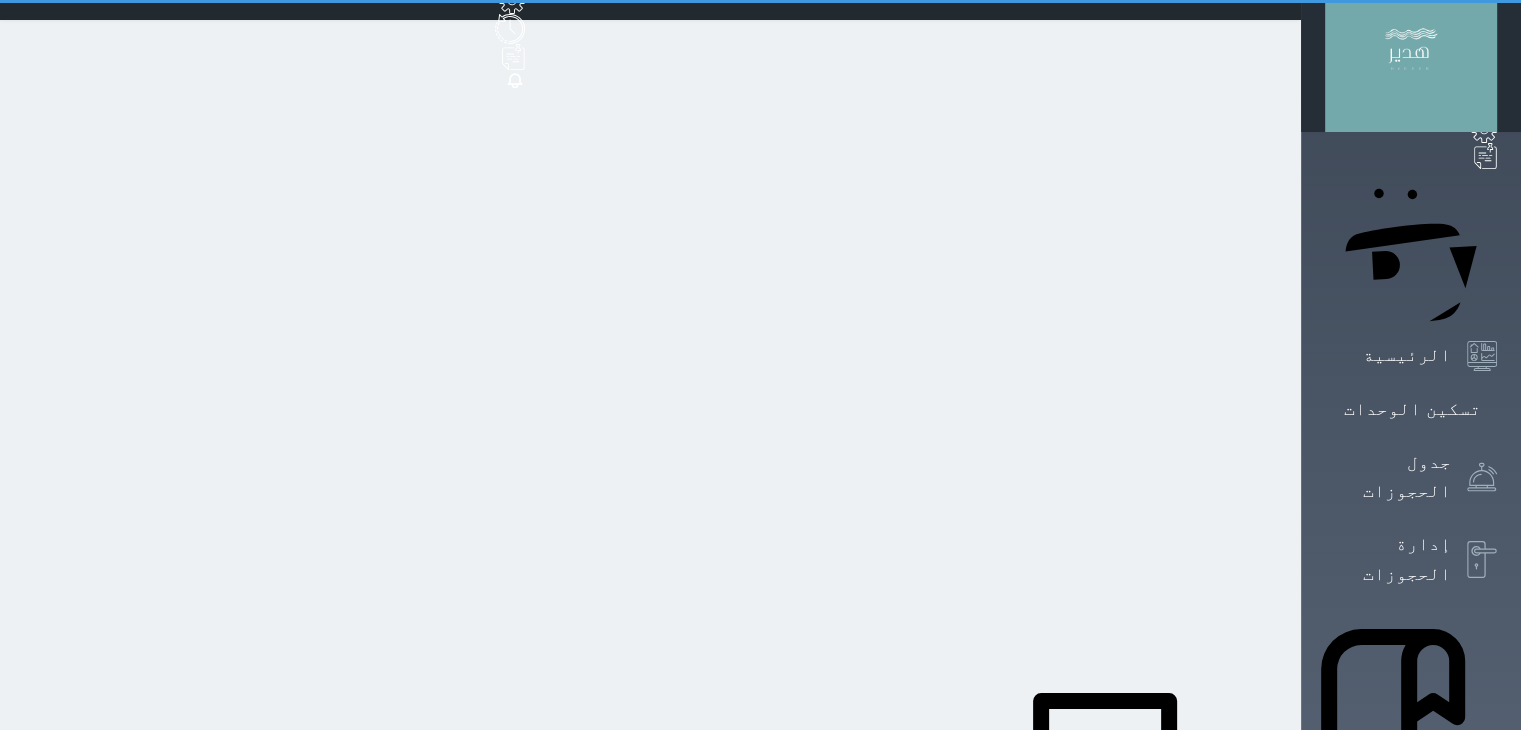 scroll, scrollTop: 0, scrollLeft: 0, axis: both 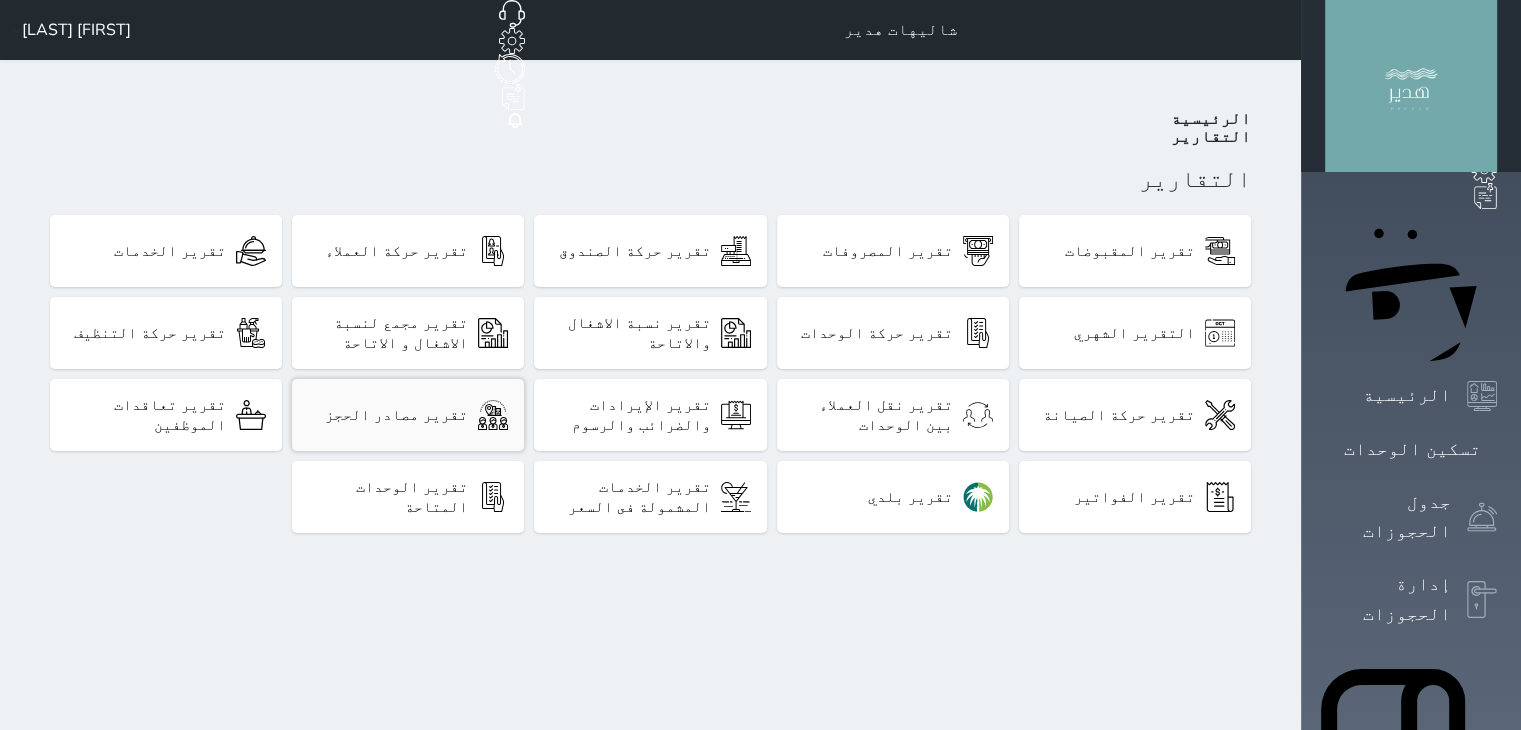 click on "تقرير مصادر الحجز" at bounding box center [408, 415] 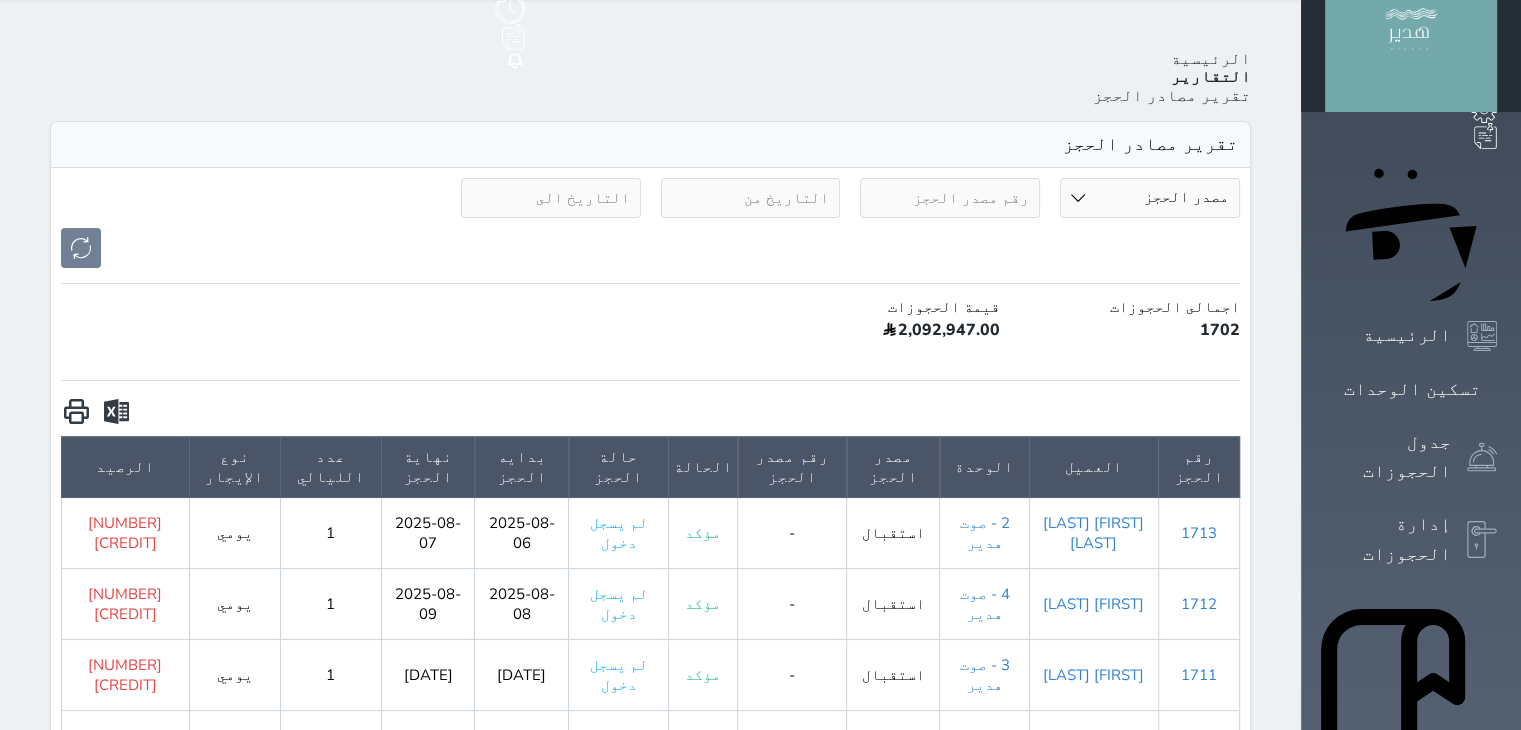 scroll, scrollTop: 63, scrollLeft: 0, axis: vertical 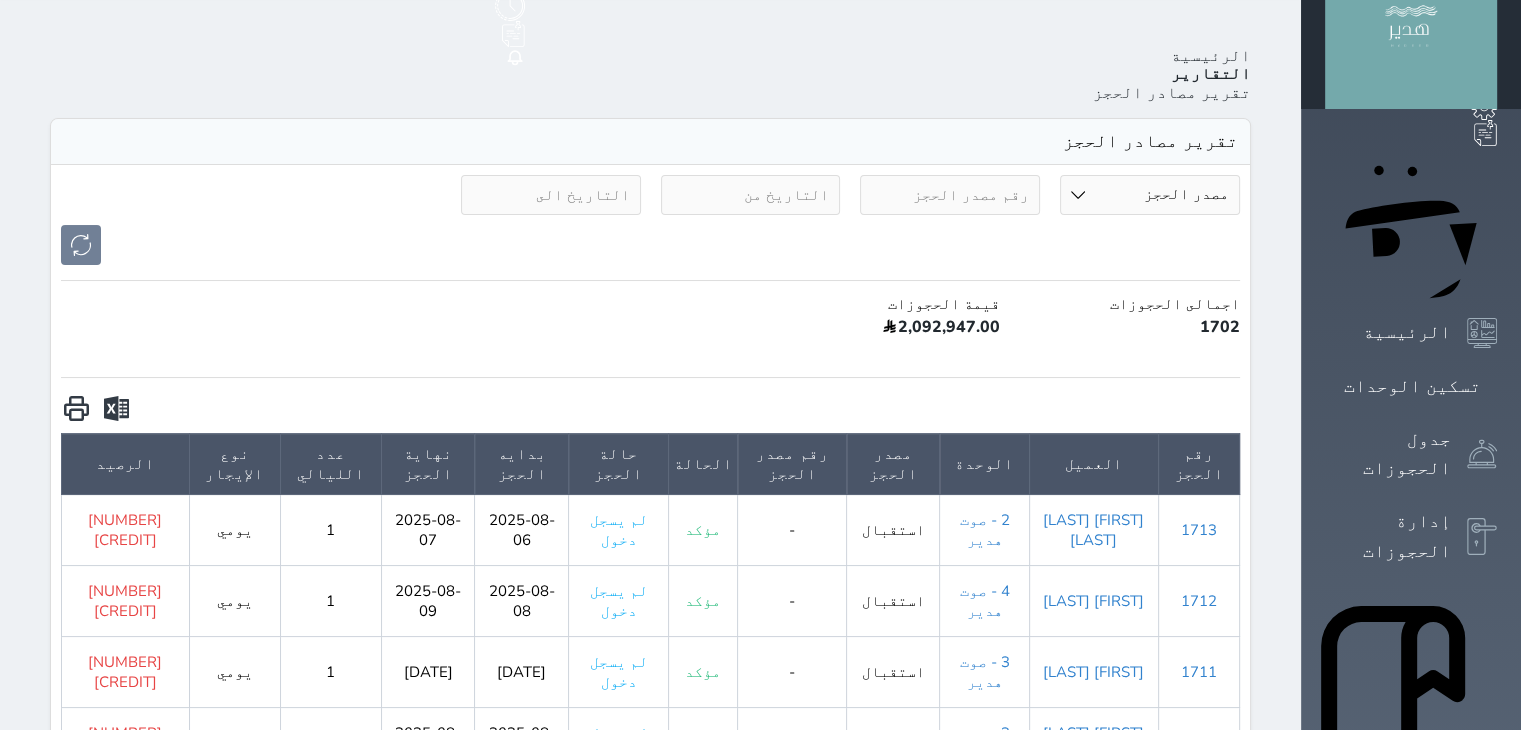 click at bounding box center (751, 195) 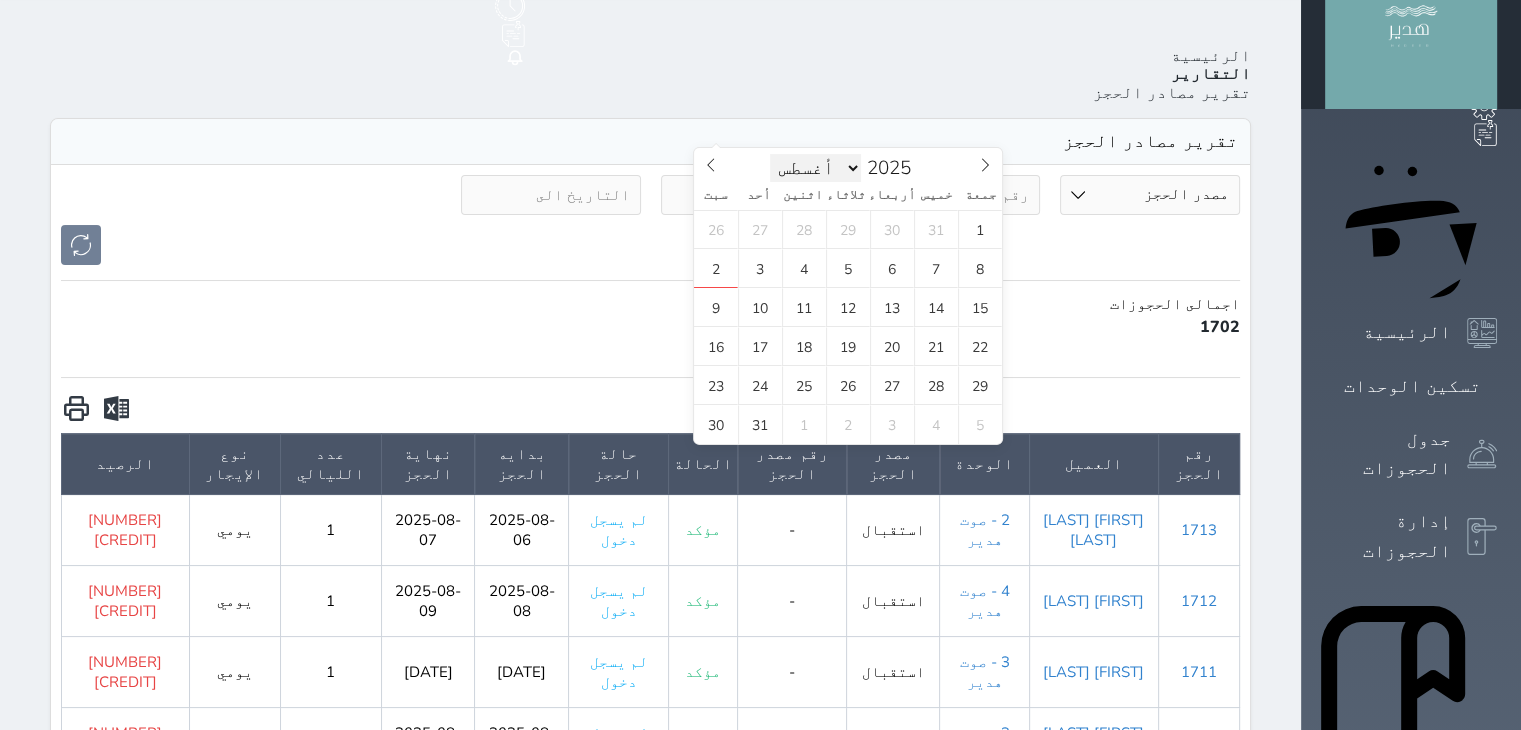 click on "يناير فبراير مارس أبريل مايو يونيو يوليو أغسطس سبتمبر أكتوبر نوفمبر ديسمبر" at bounding box center [816, 168] 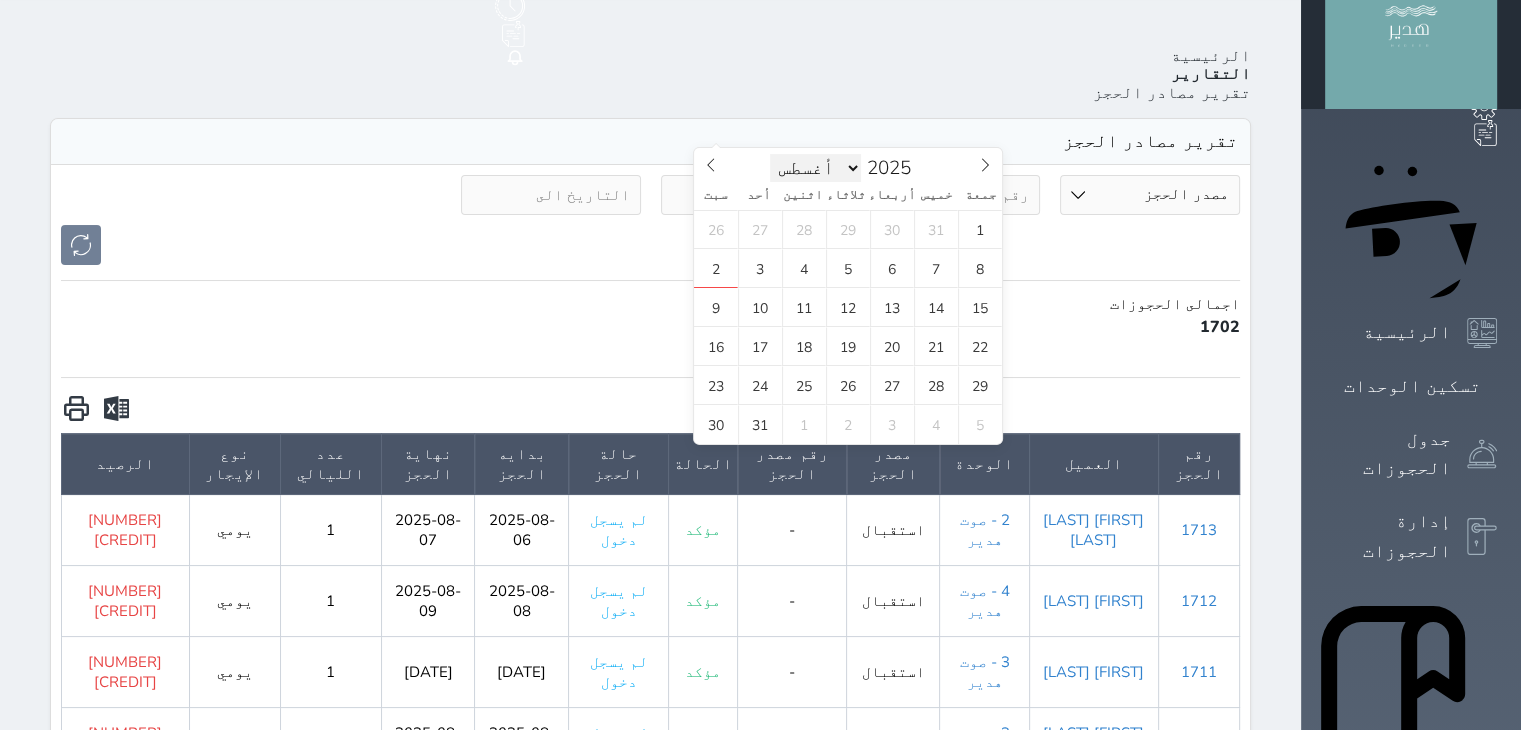 select on "0" 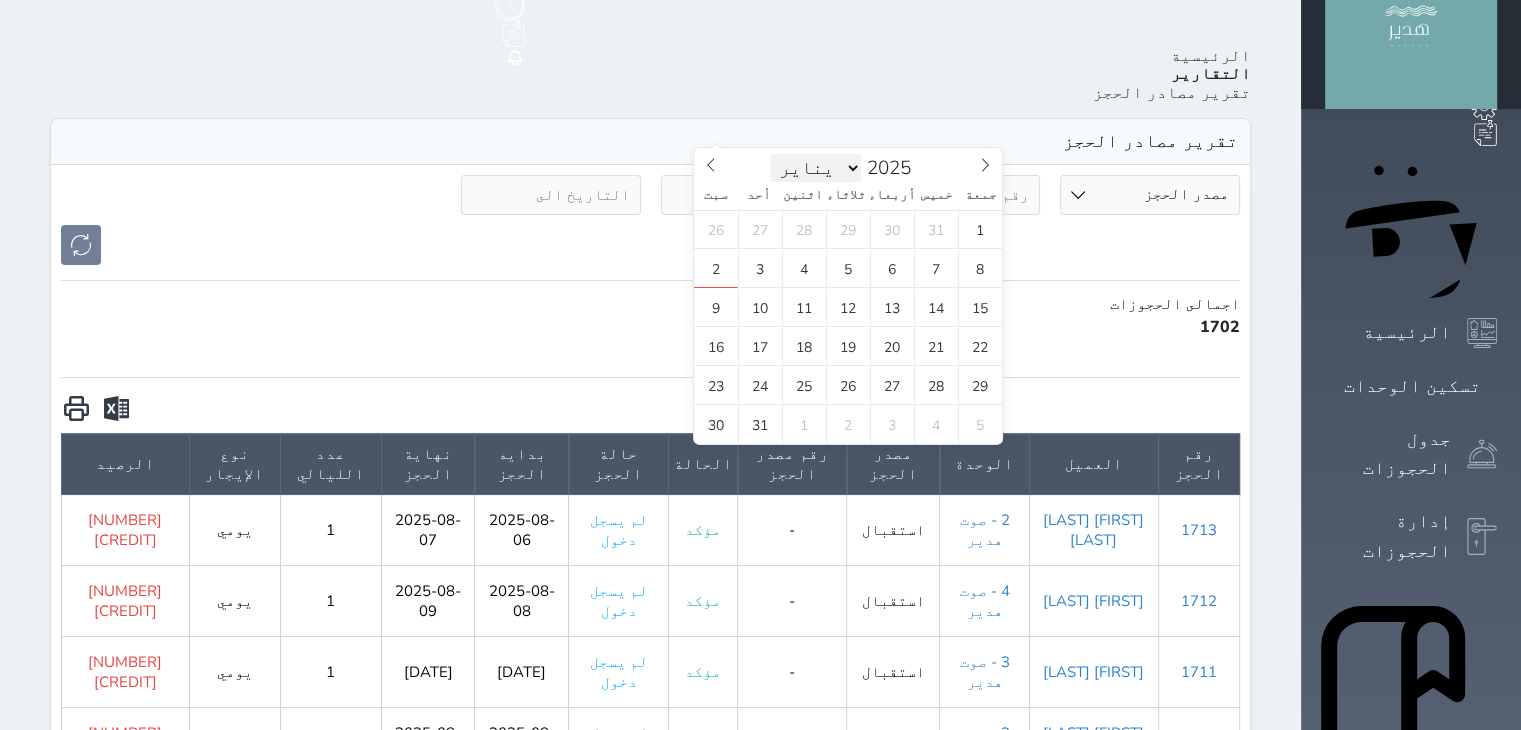 click on "يناير فبراير مارس أبريل مايو يونيو يوليو أغسطس سبتمبر أكتوبر نوفمبر ديسمبر" at bounding box center [816, 168] 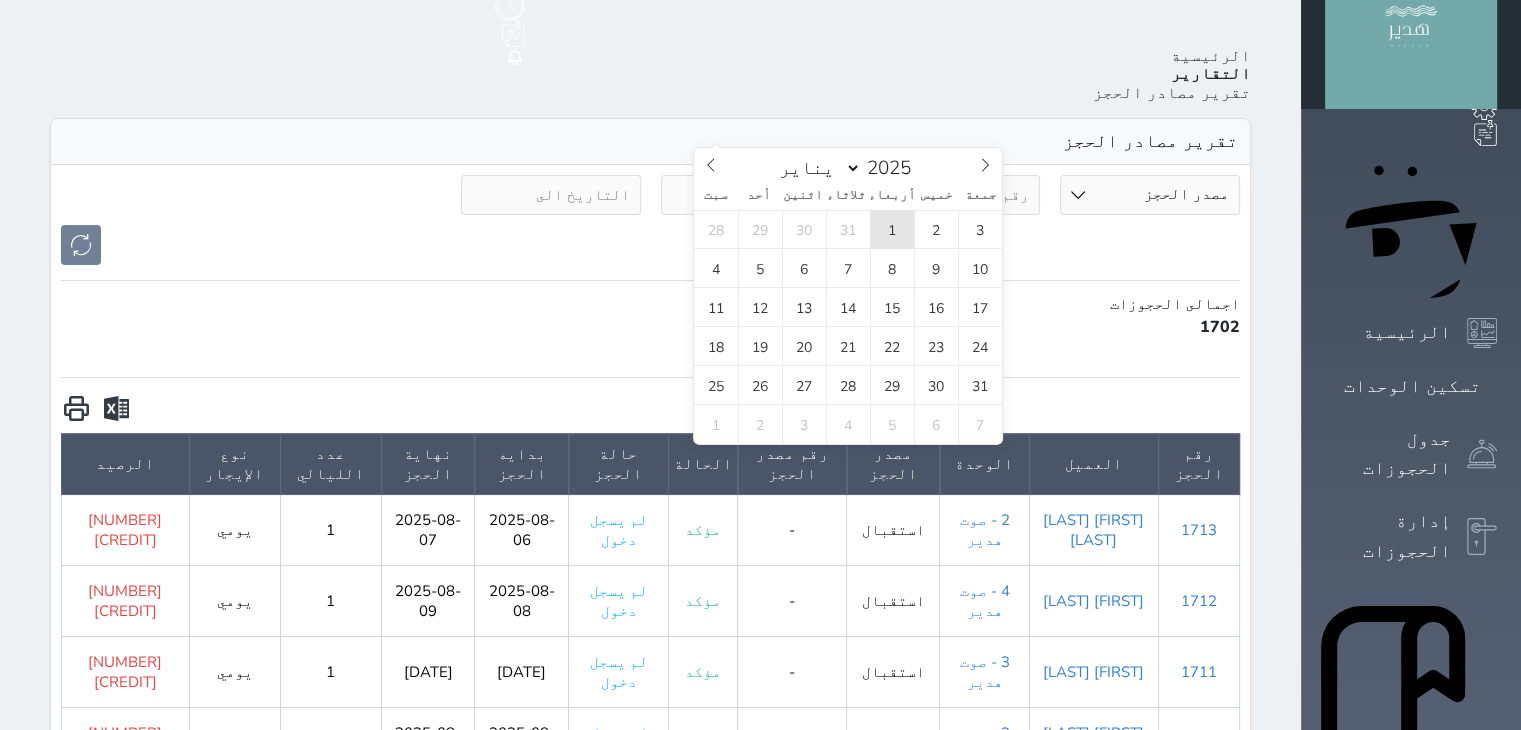 click on "1" at bounding box center (892, 229) 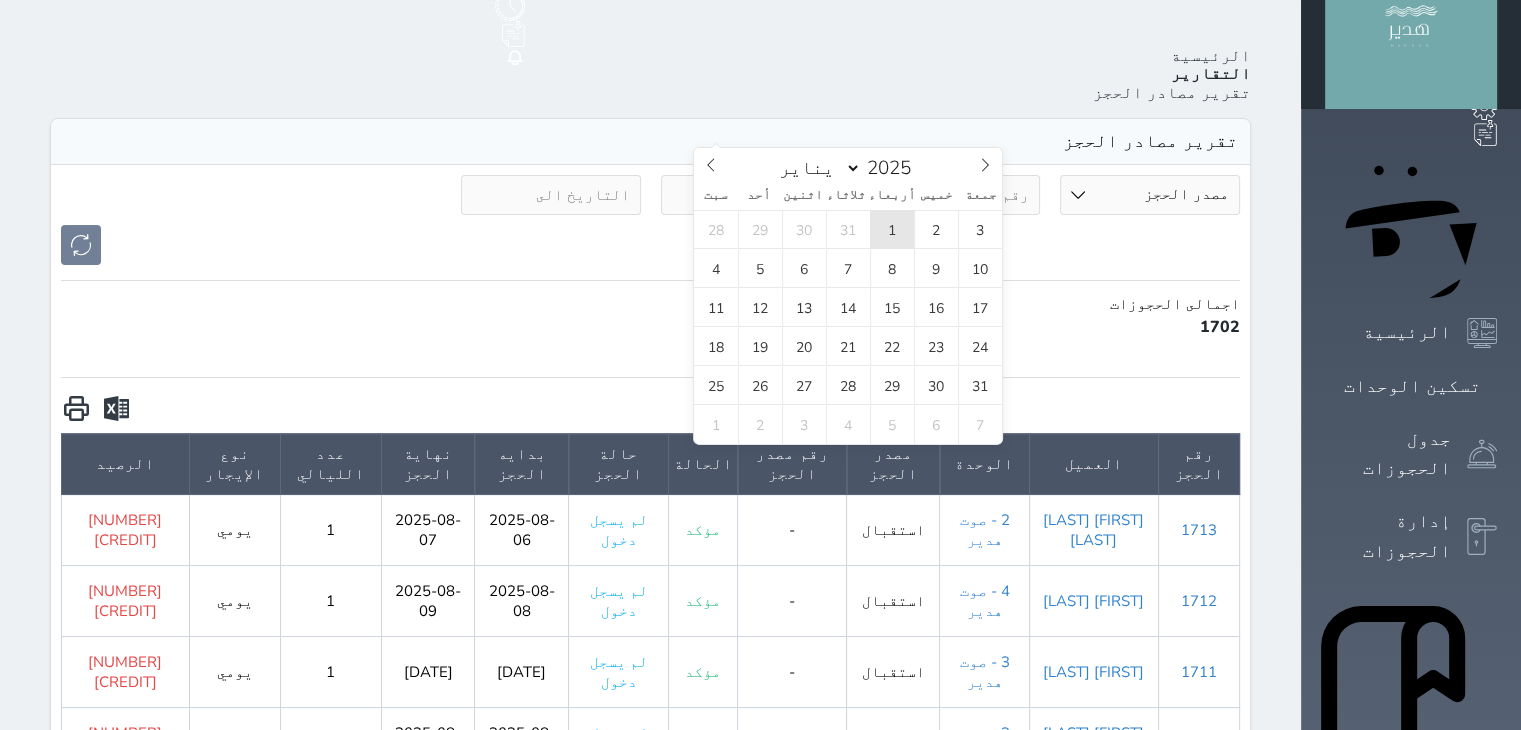 type on "2025-01-01" 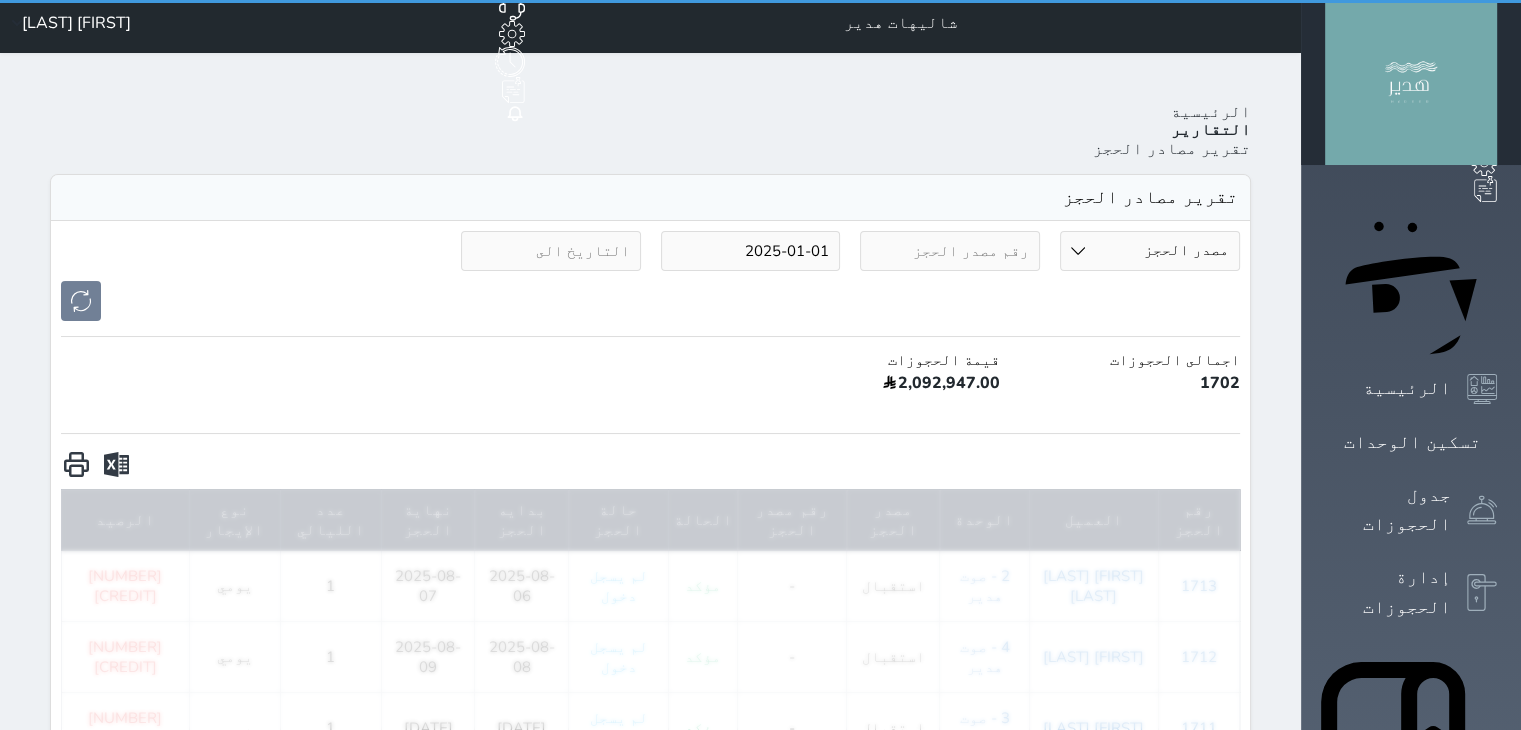 scroll, scrollTop: 0, scrollLeft: 0, axis: both 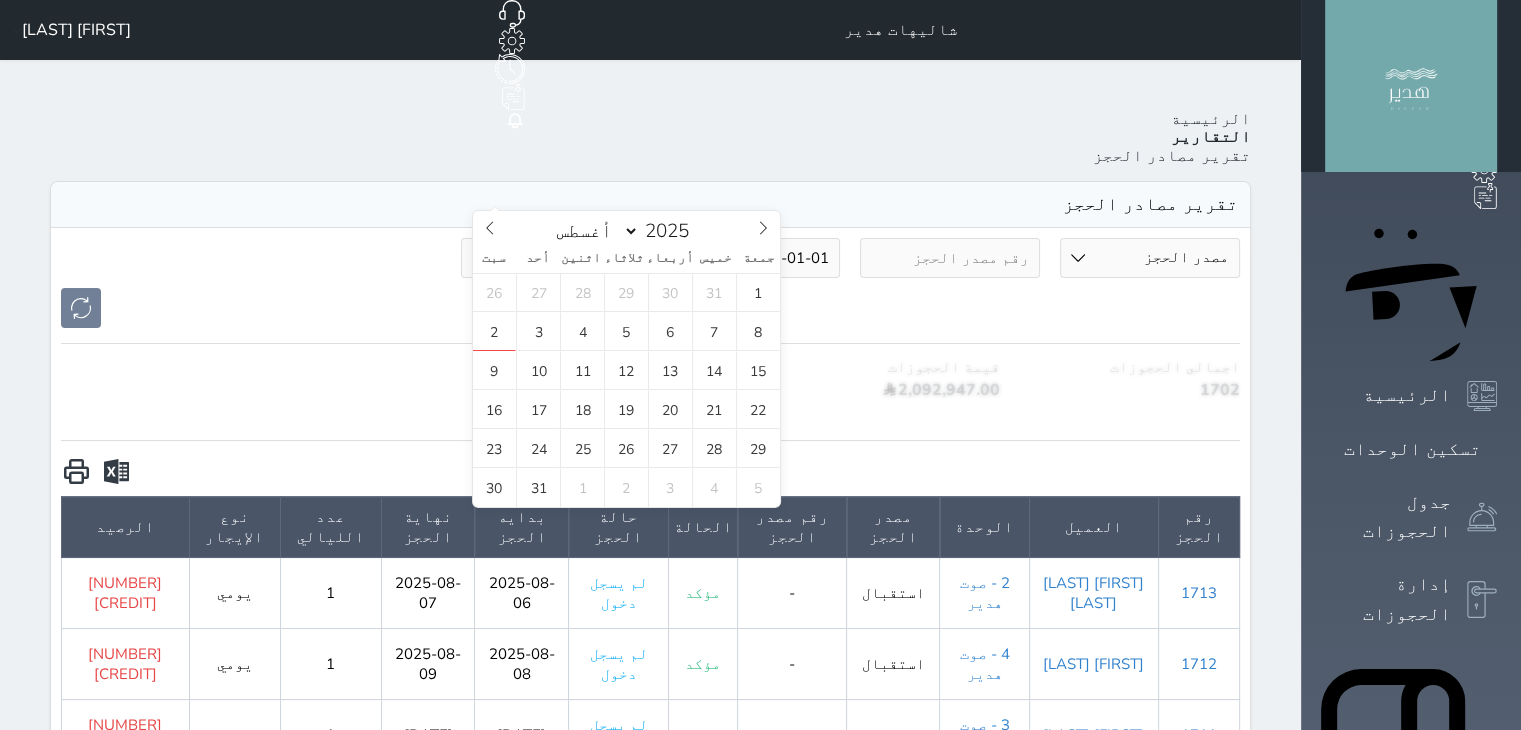 click at bounding box center [551, 258] 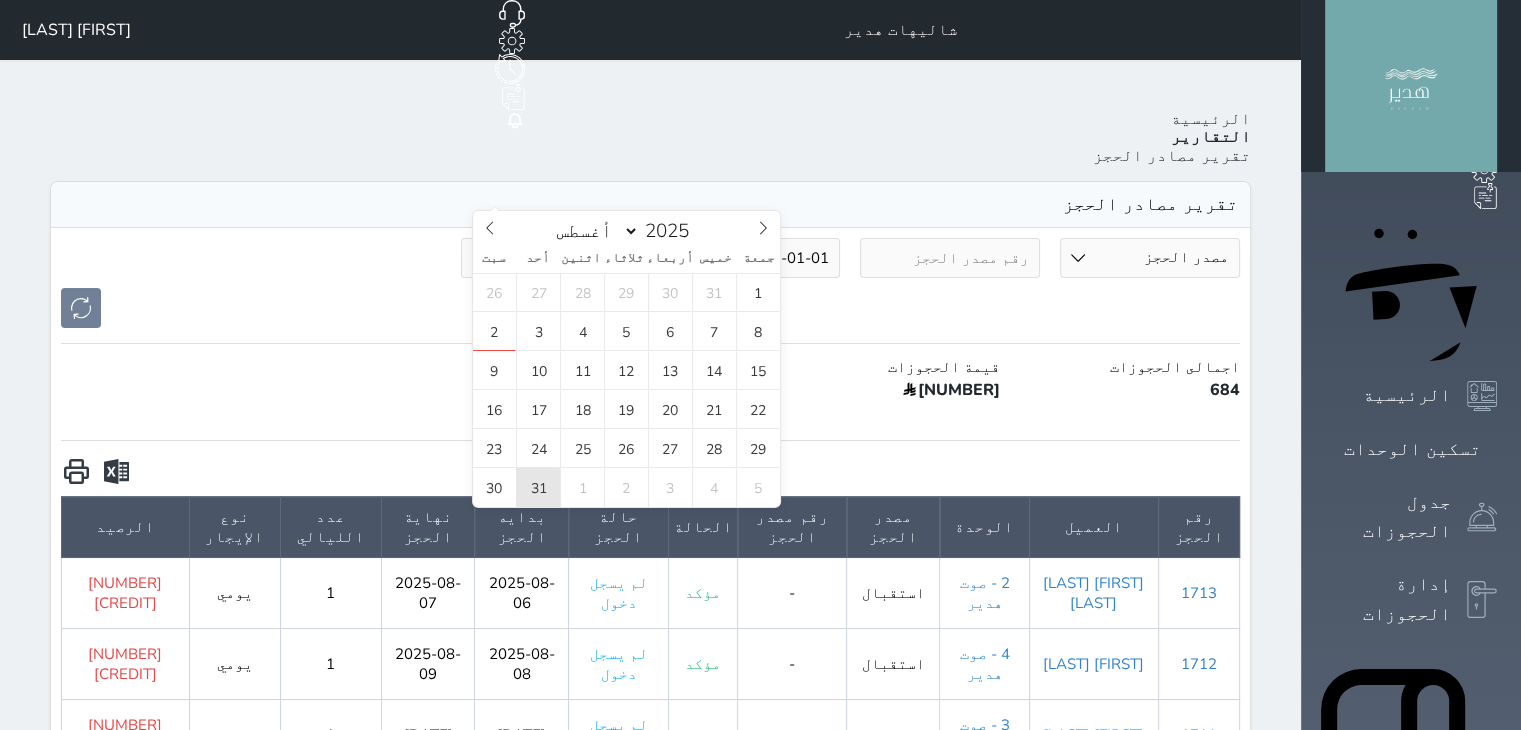 click on "31" at bounding box center [538, 487] 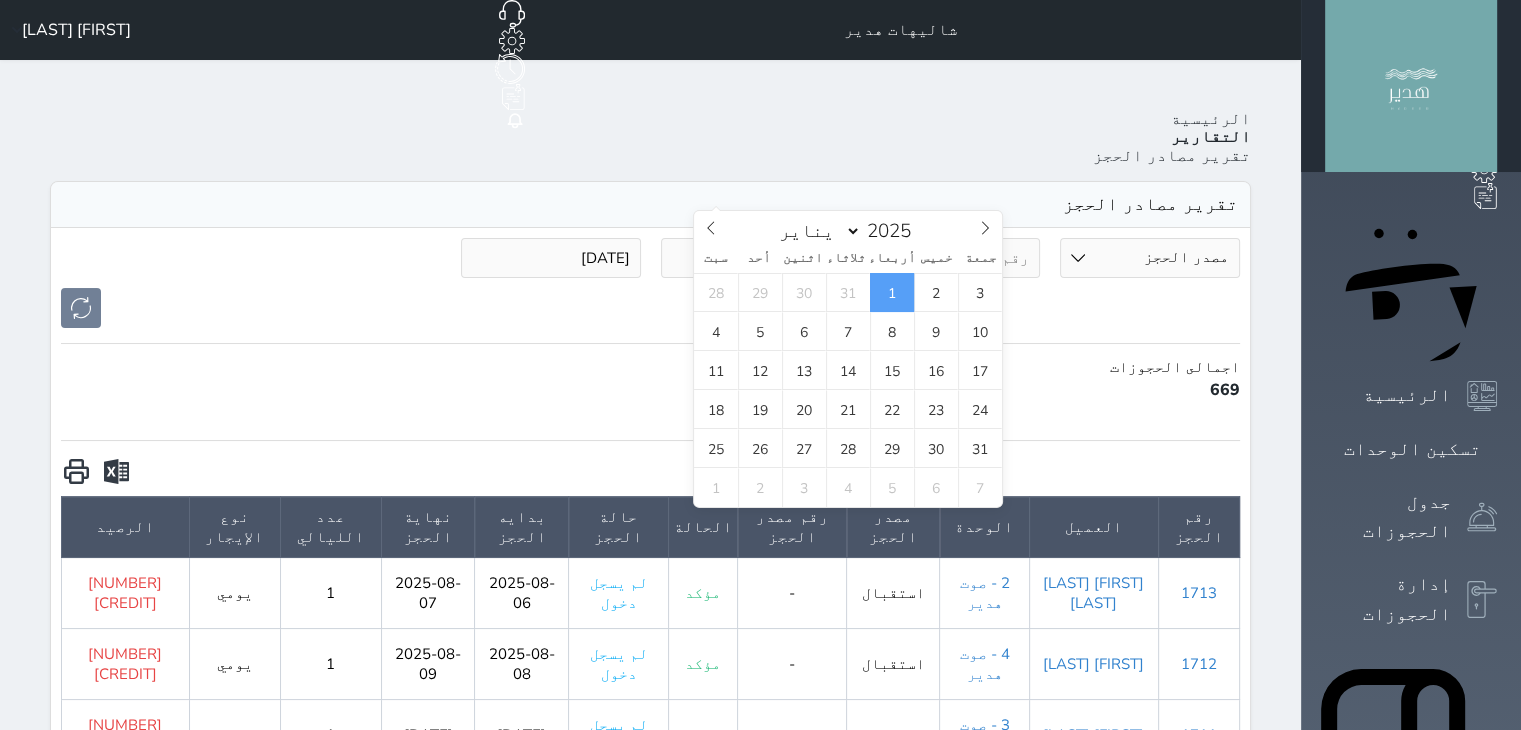 click on "2025-01-01" at bounding box center [751, 258] 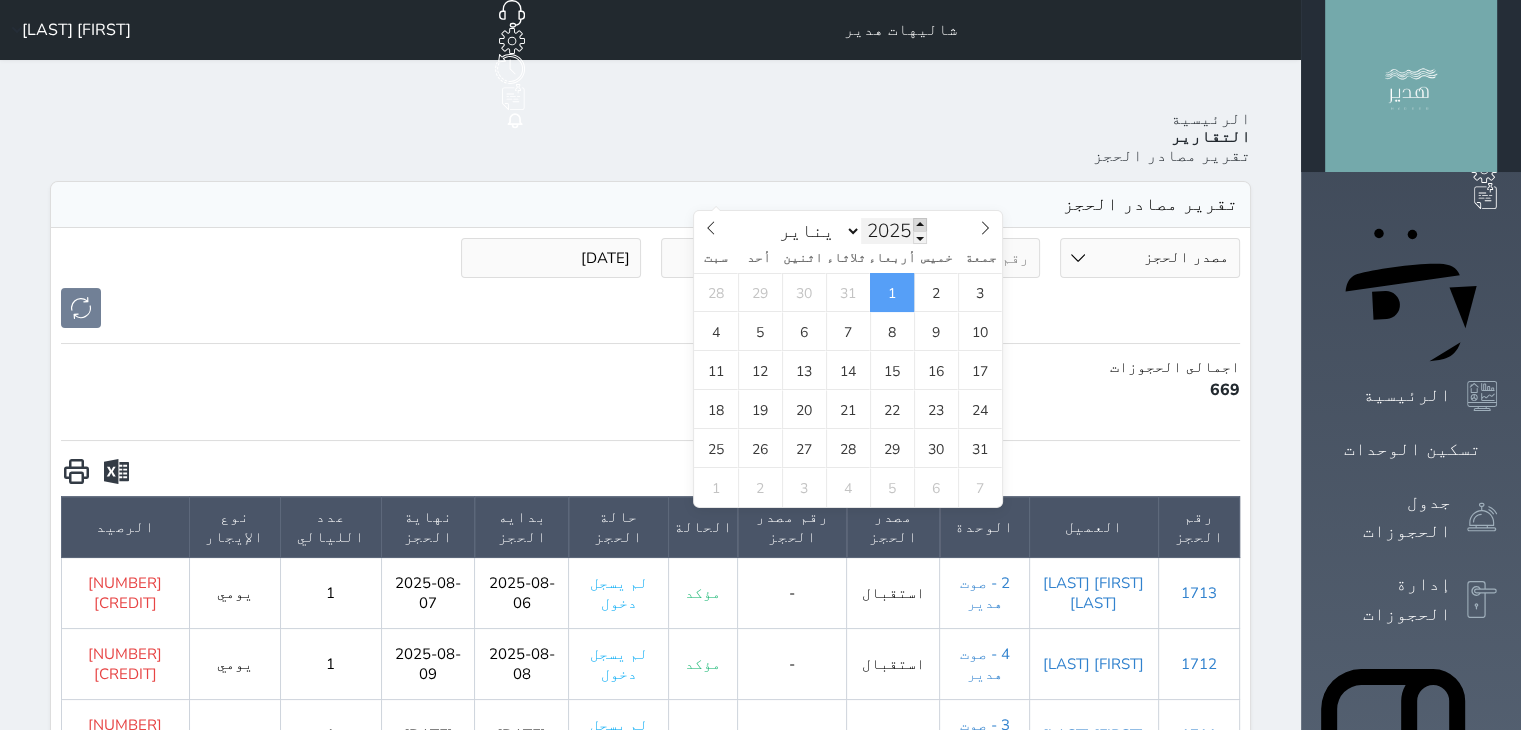 click at bounding box center (920, 224) 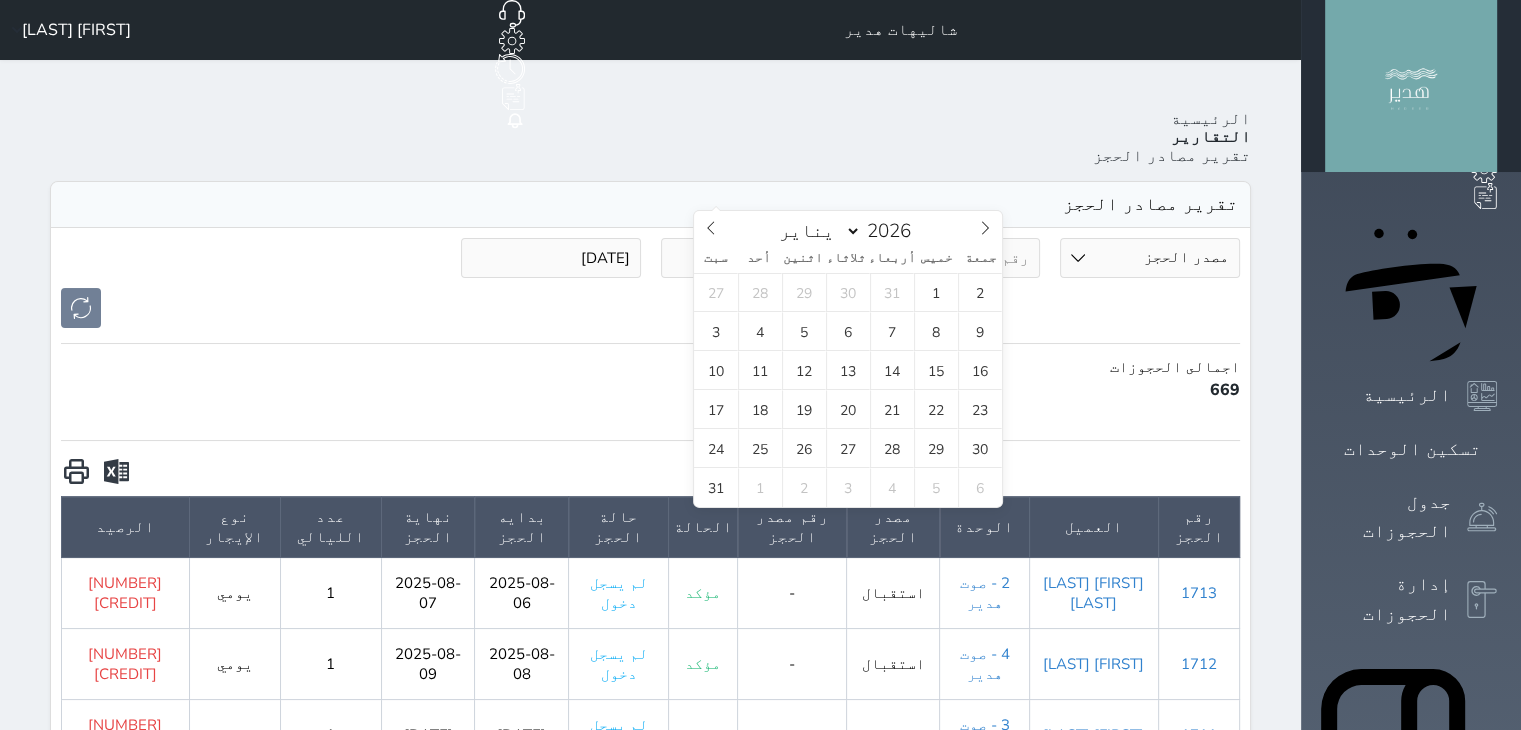 click on "[MONTH] [MONTH] [MONTH] [MONTH] [MONTH] [MONTH] [MONTH] [MONTH] [MONTH] [MONTH] [MONTH] [MONTH] [YEAR]" at bounding box center [848, 228] 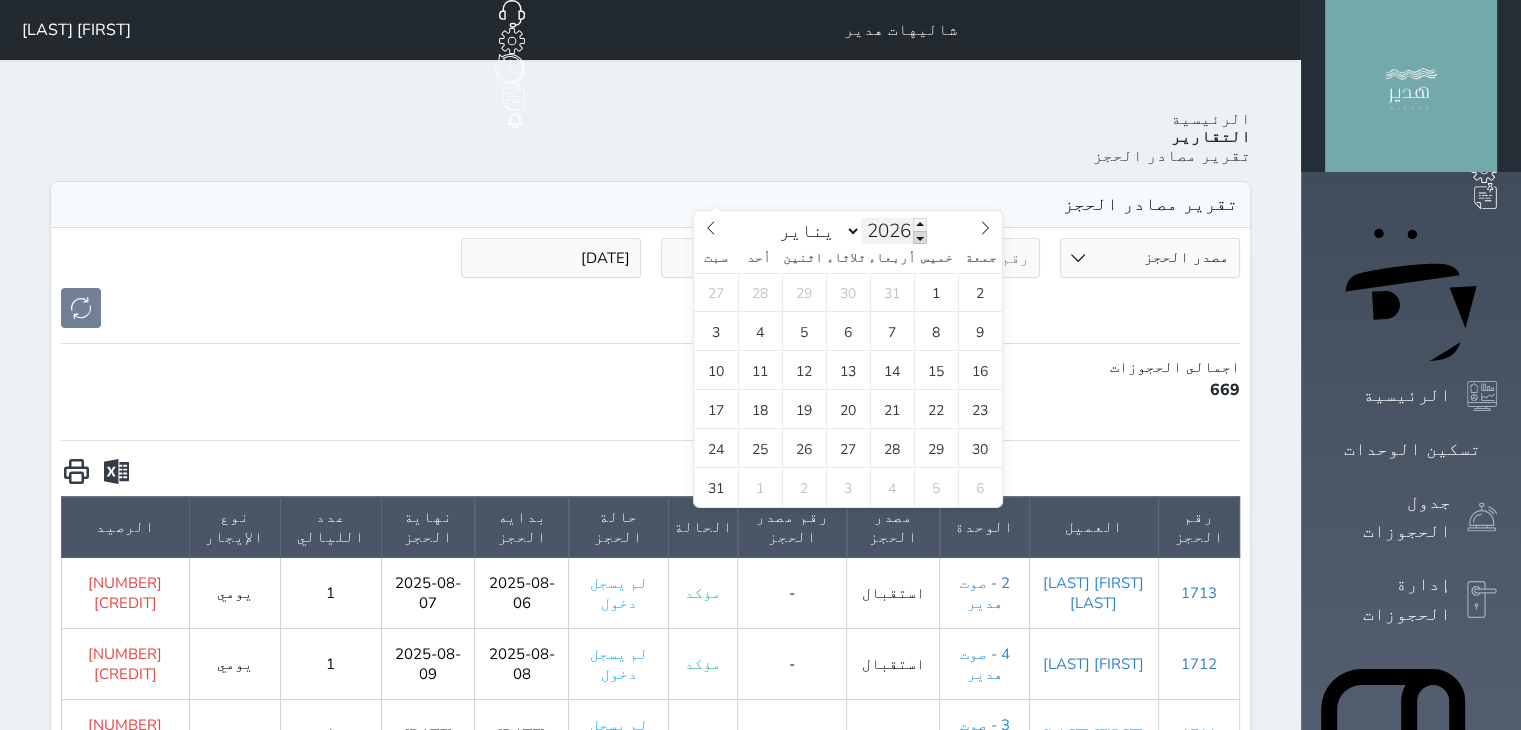 click at bounding box center (920, 237) 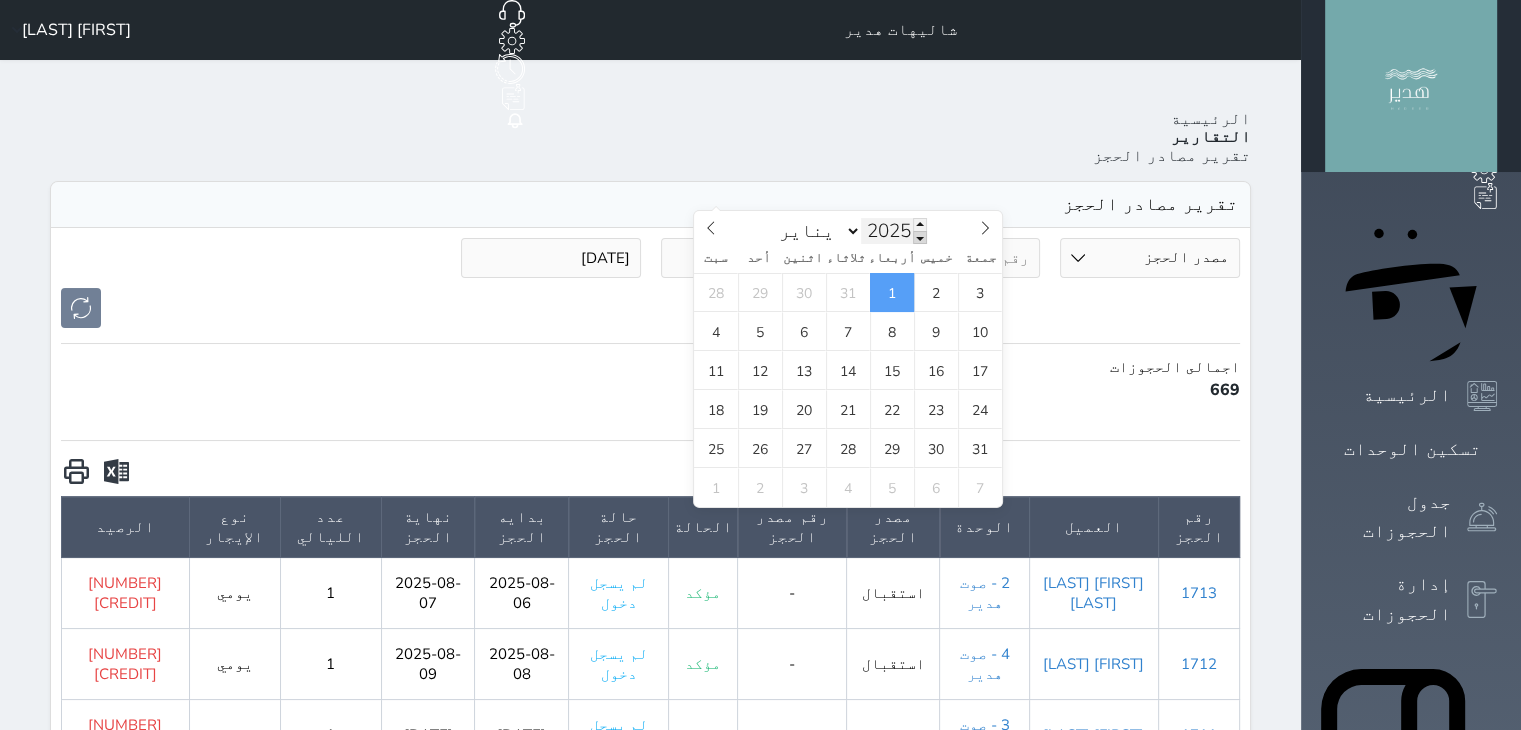 click at bounding box center [920, 237] 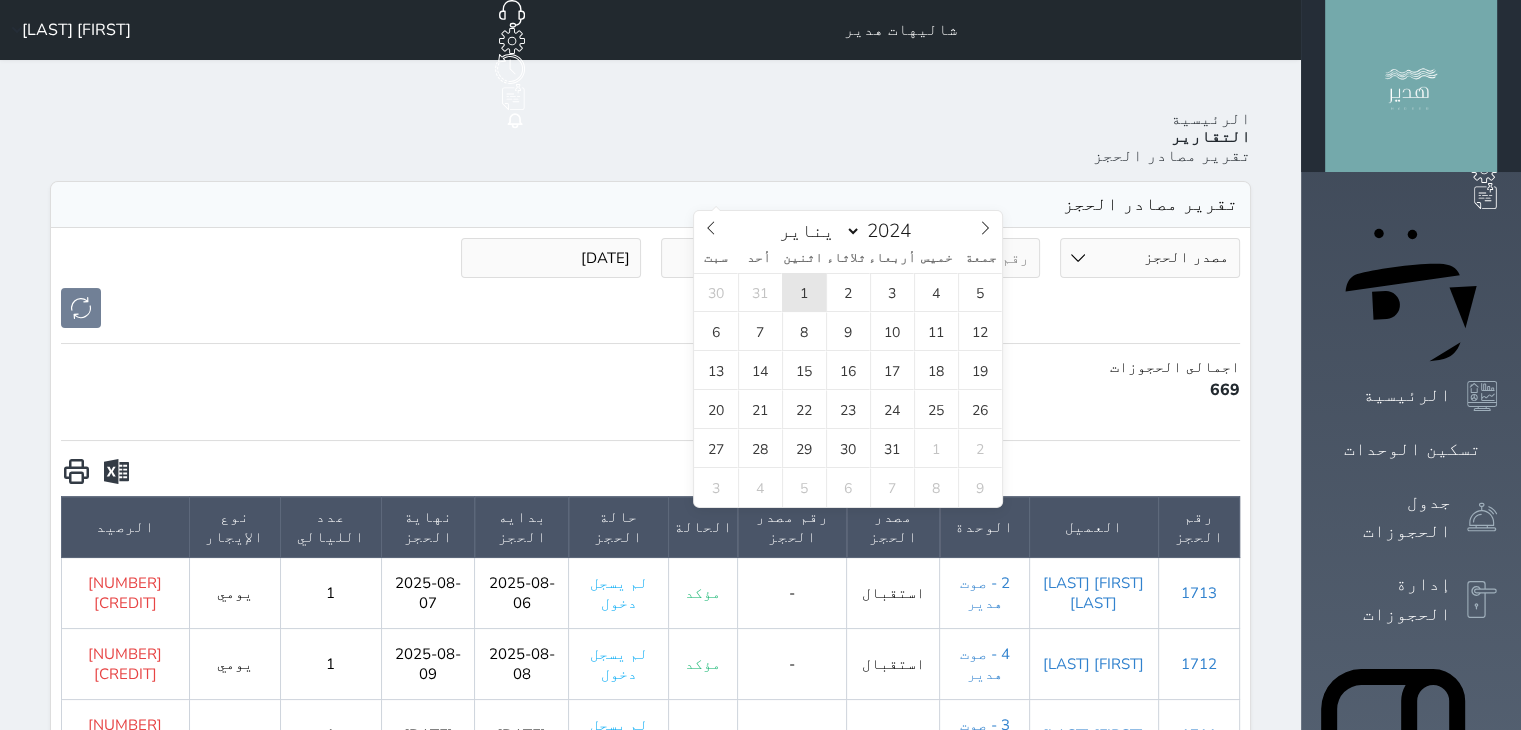 click on "1" at bounding box center [804, 292] 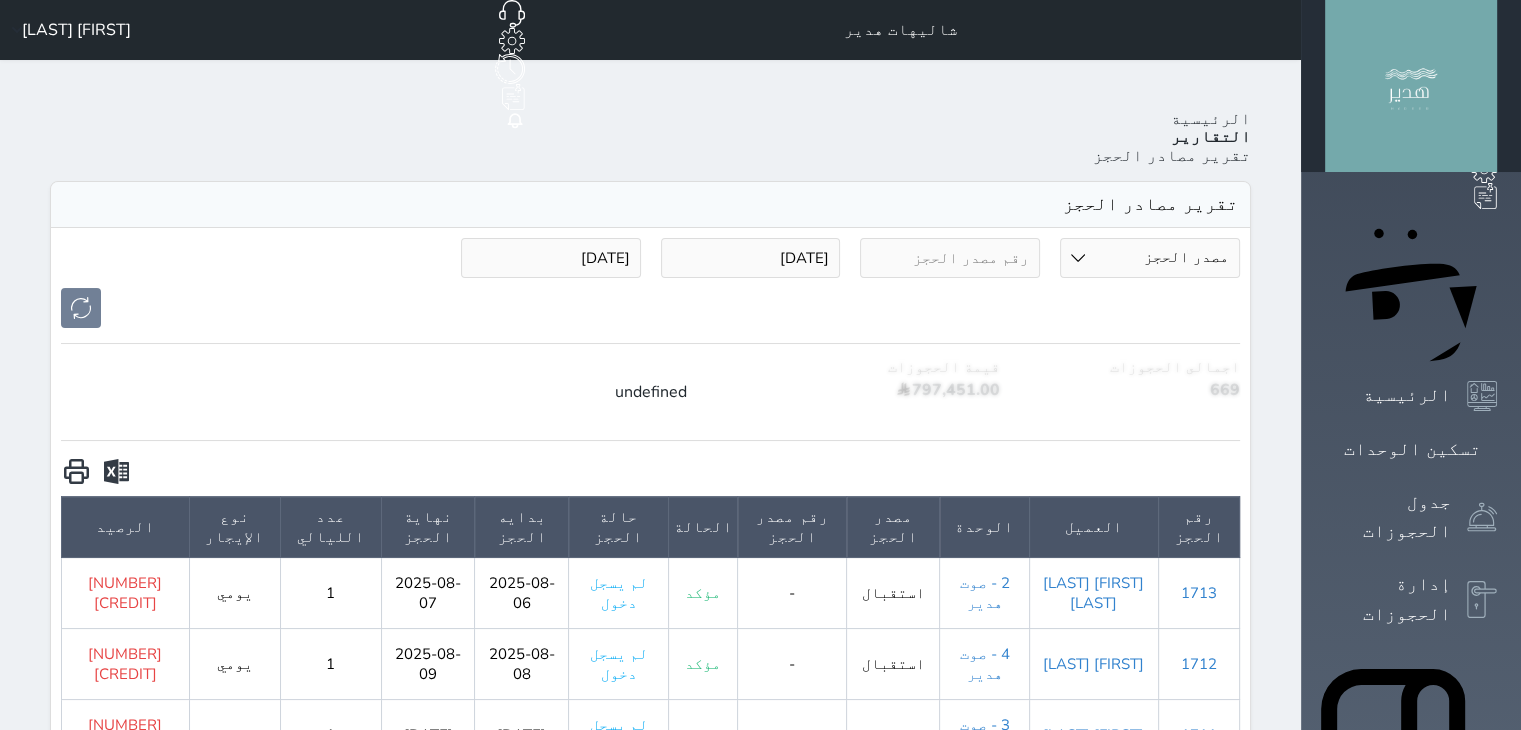 click on "[DATE]" at bounding box center [551, 258] 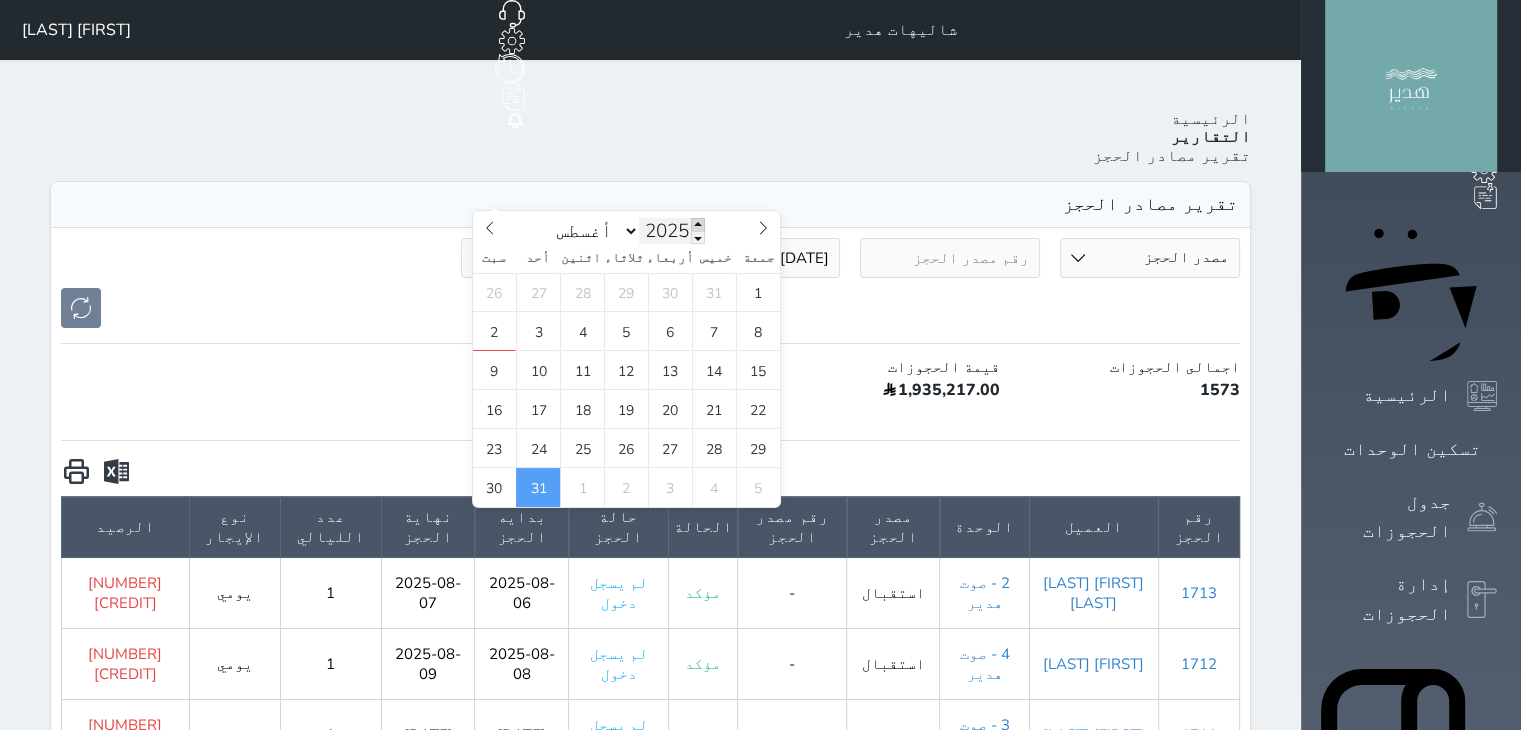 click at bounding box center (698, 224) 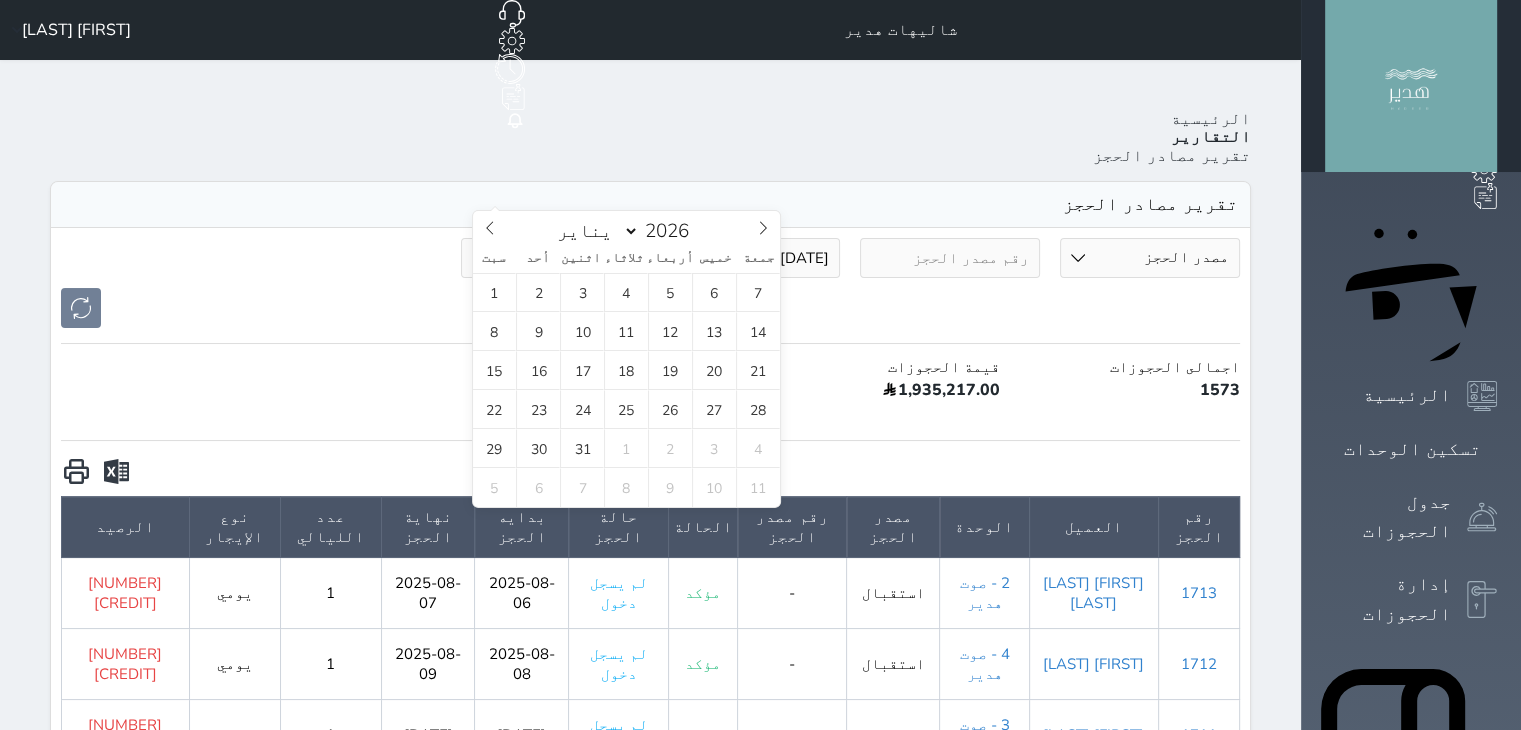 click on "[MONTH] [MONTH] [MONTH] [MONTH] [MONTH] [MONTH] [MONTH] [MONTH] [MONTH] [MONTH] [MONTH] [MONTH] [YEAR]" at bounding box center (627, 228) 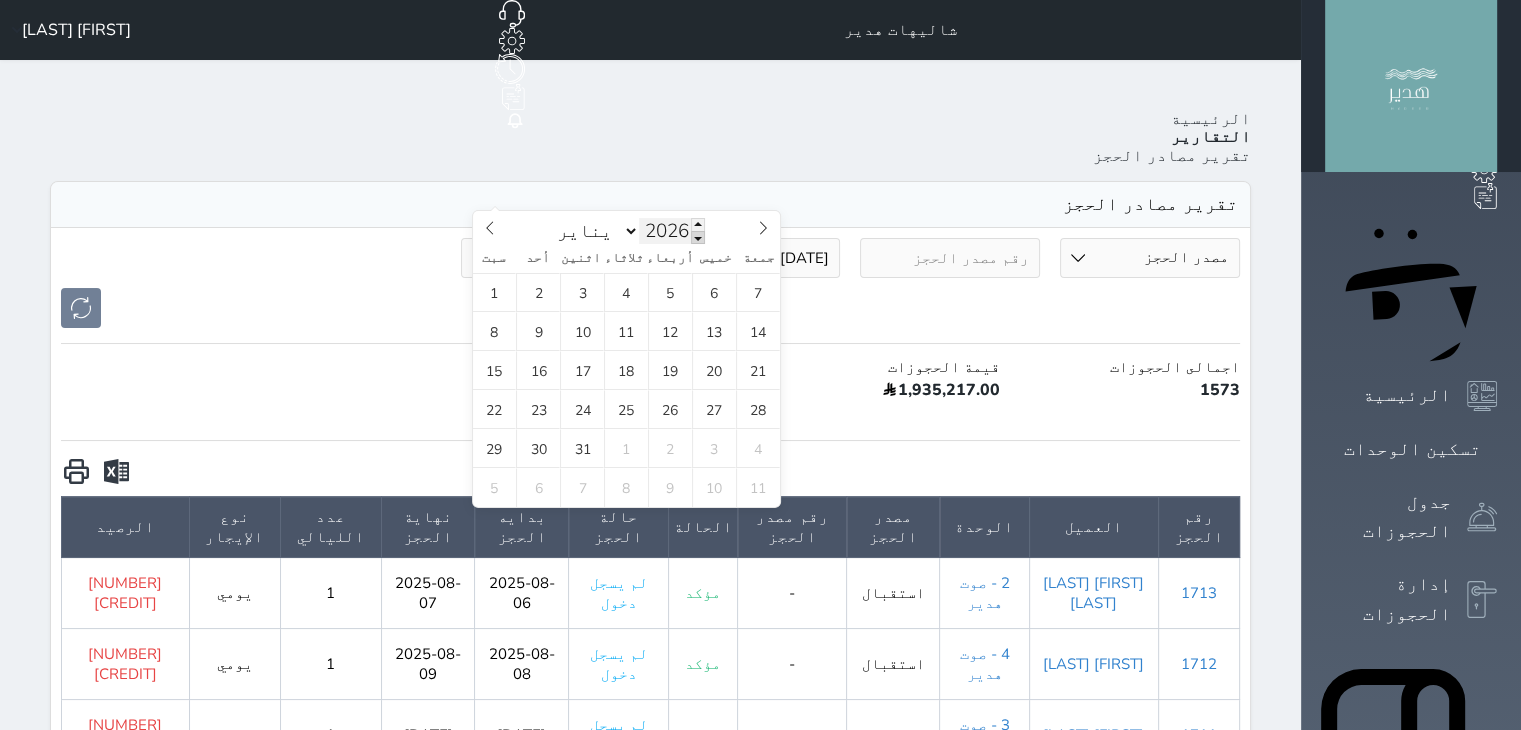 click at bounding box center [698, 237] 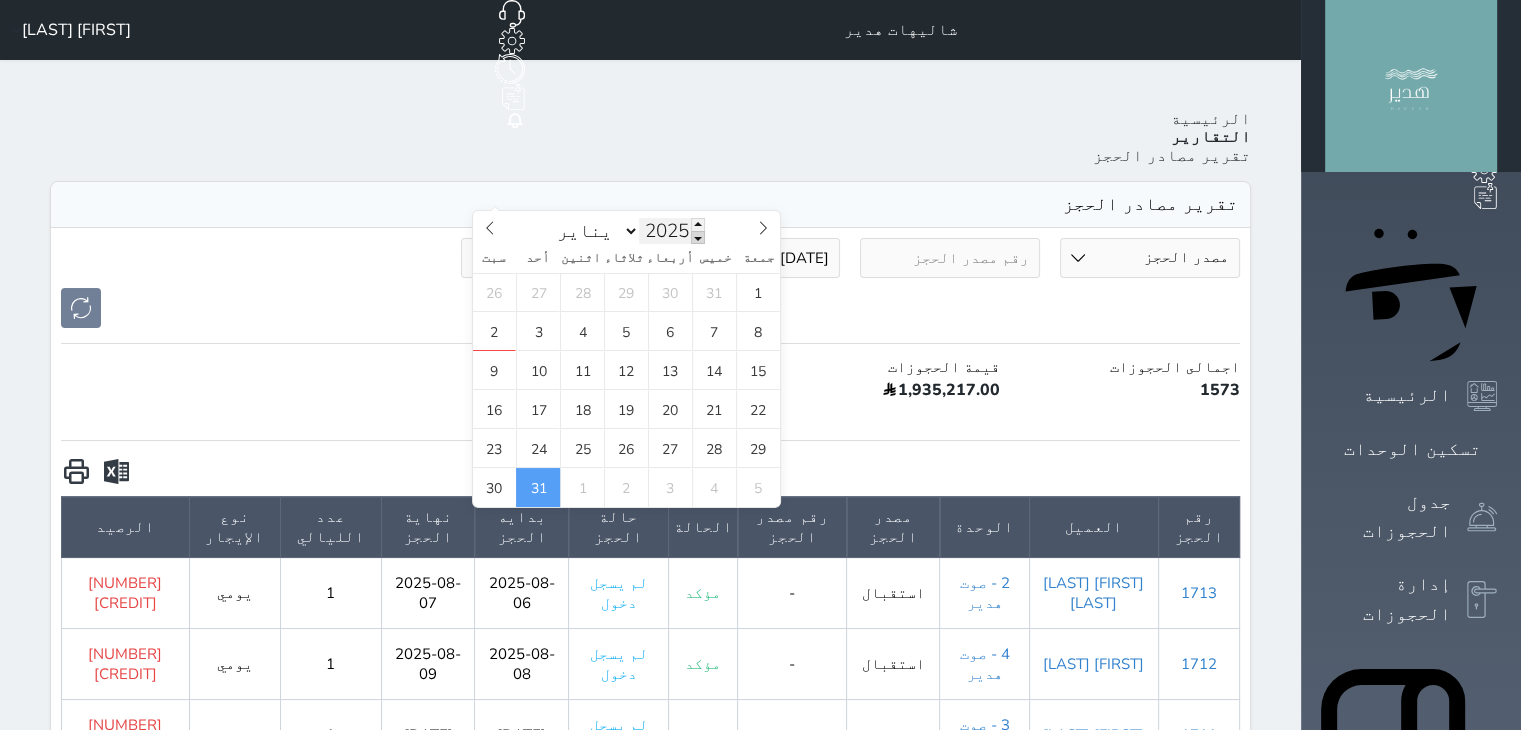 click at bounding box center [698, 237] 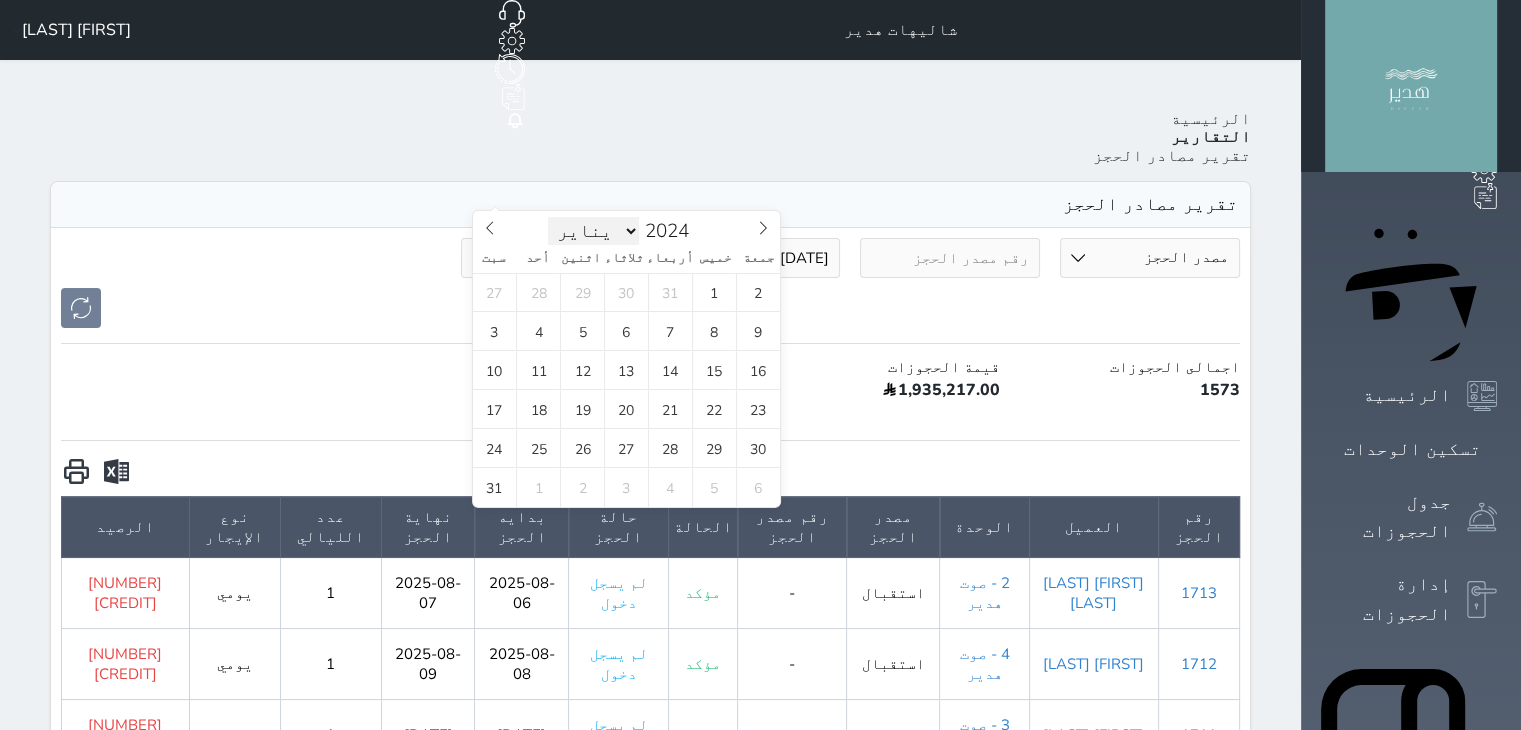 click on "يناير فبراير مارس أبريل مايو يونيو يوليو أغسطس سبتمبر أكتوبر نوفمبر ديسمبر" at bounding box center [594, 231] 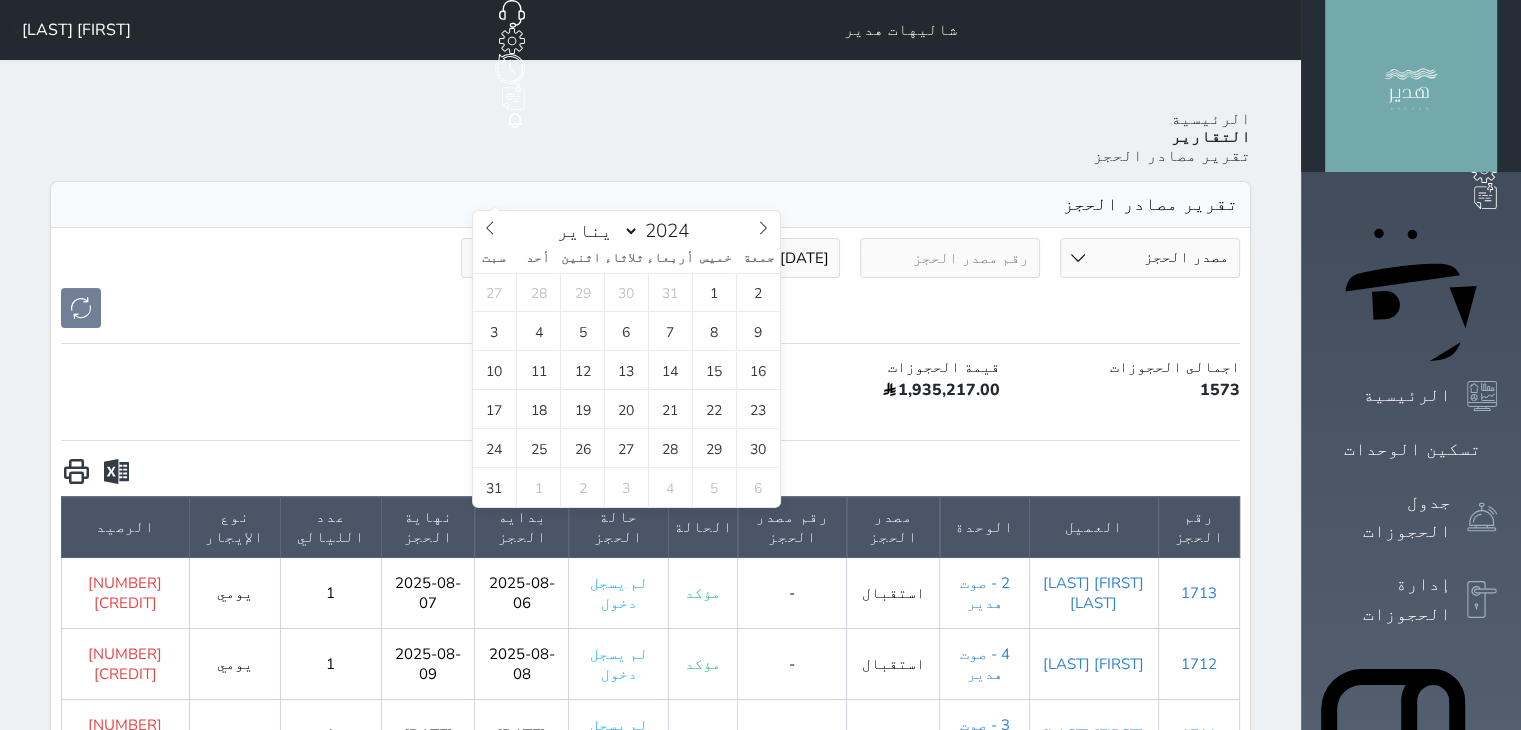 select on "11" 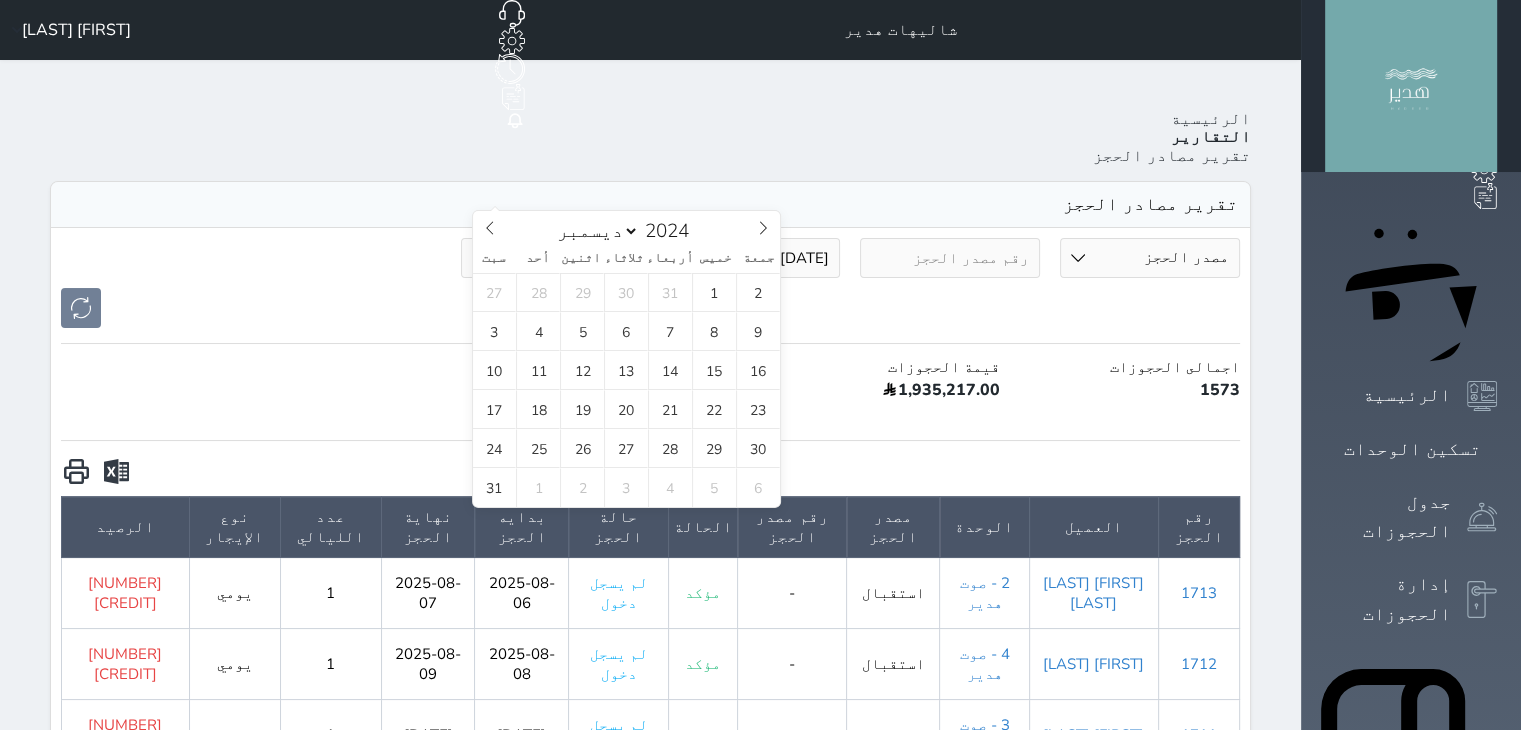 click on "يناير فبراير مارس أبريل مايو يونيو يوليو أغسطس سبتمبر أكتوبر نوفمبر ديسمبر" at bounding box center (594, 231) 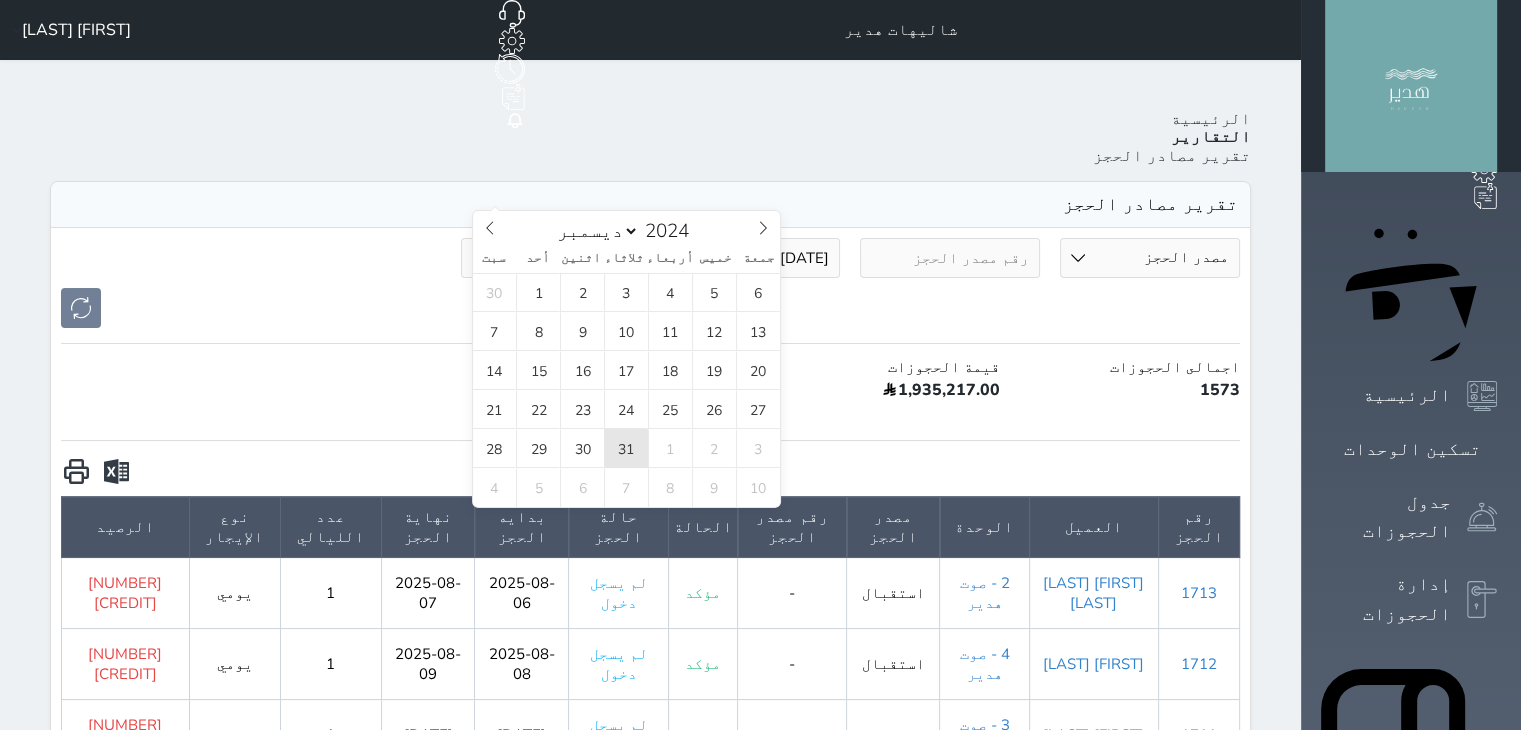 click on "31" at bounding box center (626, 448) 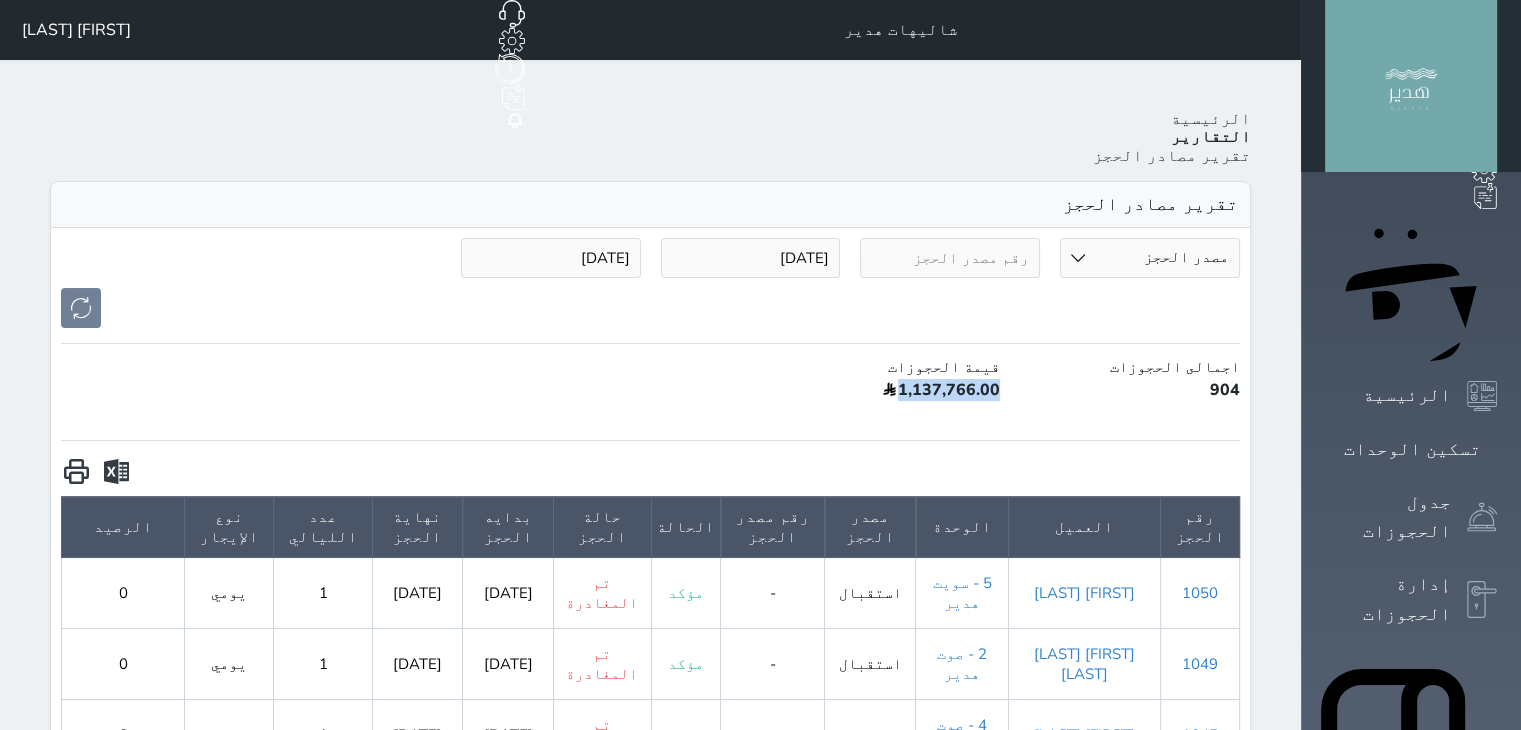drag, startPoint x: 1076, startPoint y: 318, endPoint x: 880, endPoint y: 321, distance: 196.02296 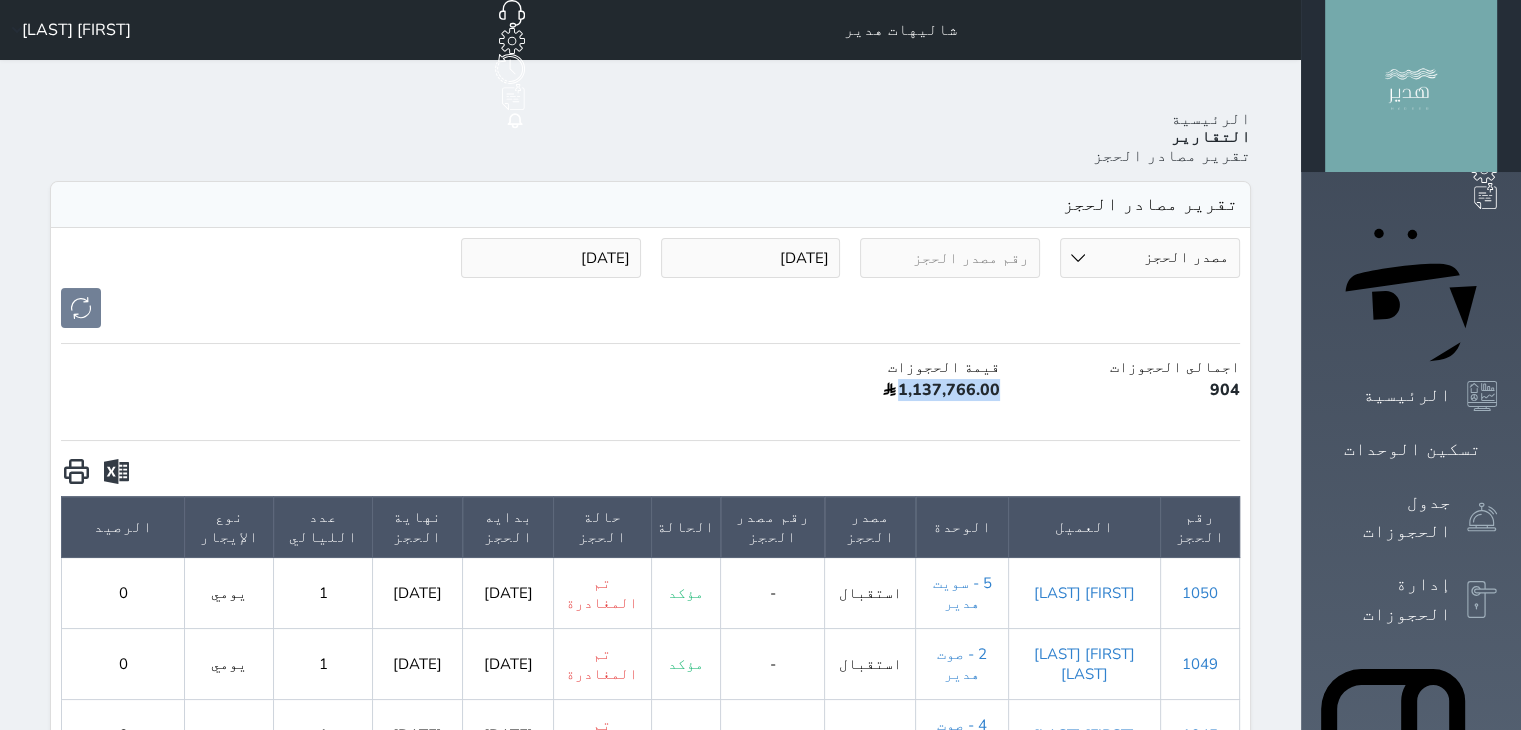 click on "قيمة الحجوزات   1,137,766.00" at bounding box center [890, 382] 